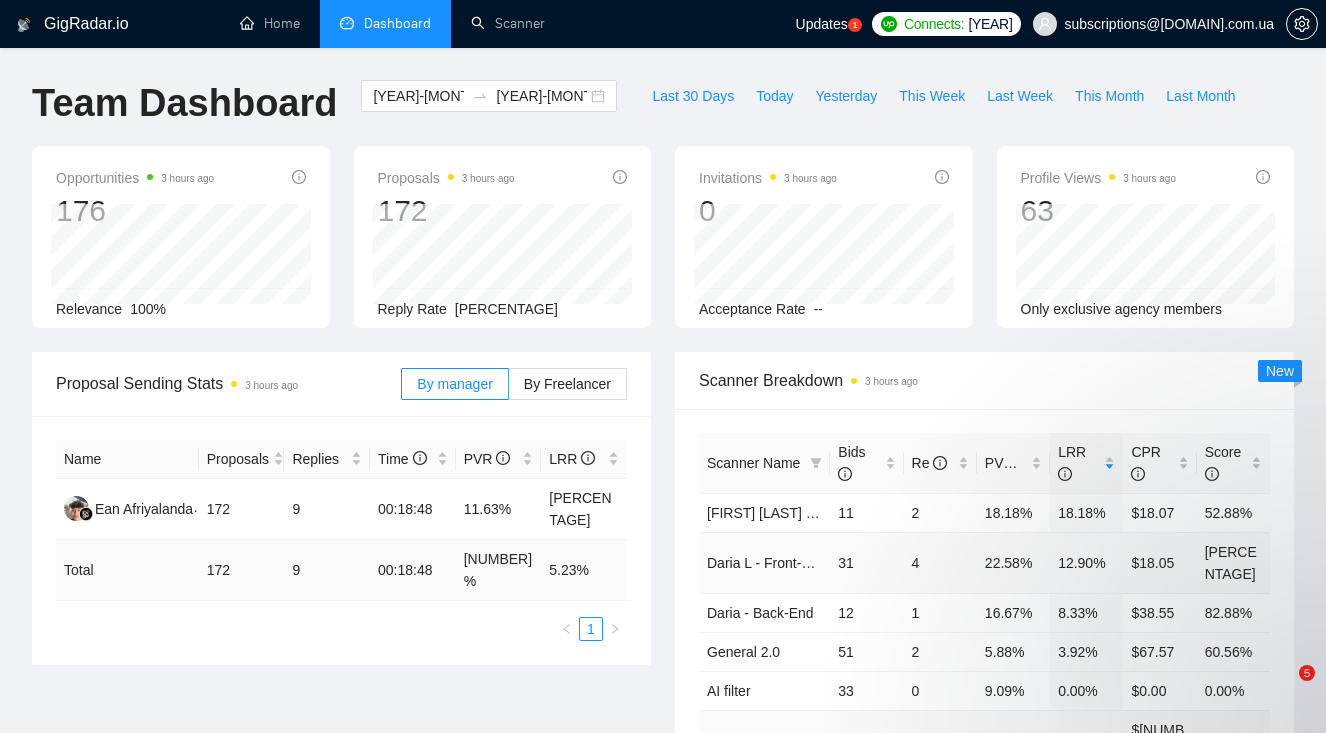 scroll, scrollTop: 0, scrollLeft: 0, axis: both 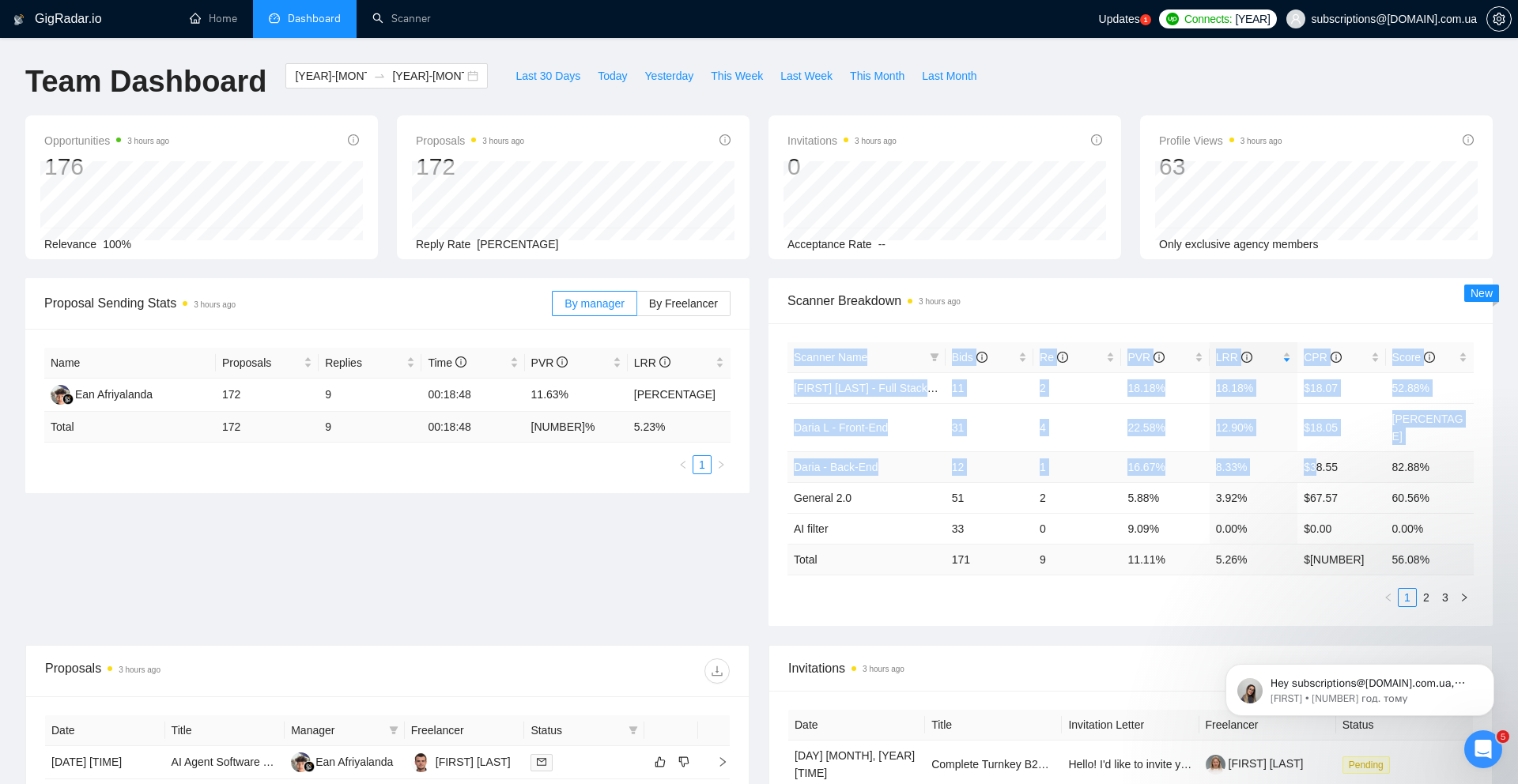 drag, startPoint x: 784, startPoint y: 383, endPoint x: 1314, endPoint y: 448, distance: 533.971 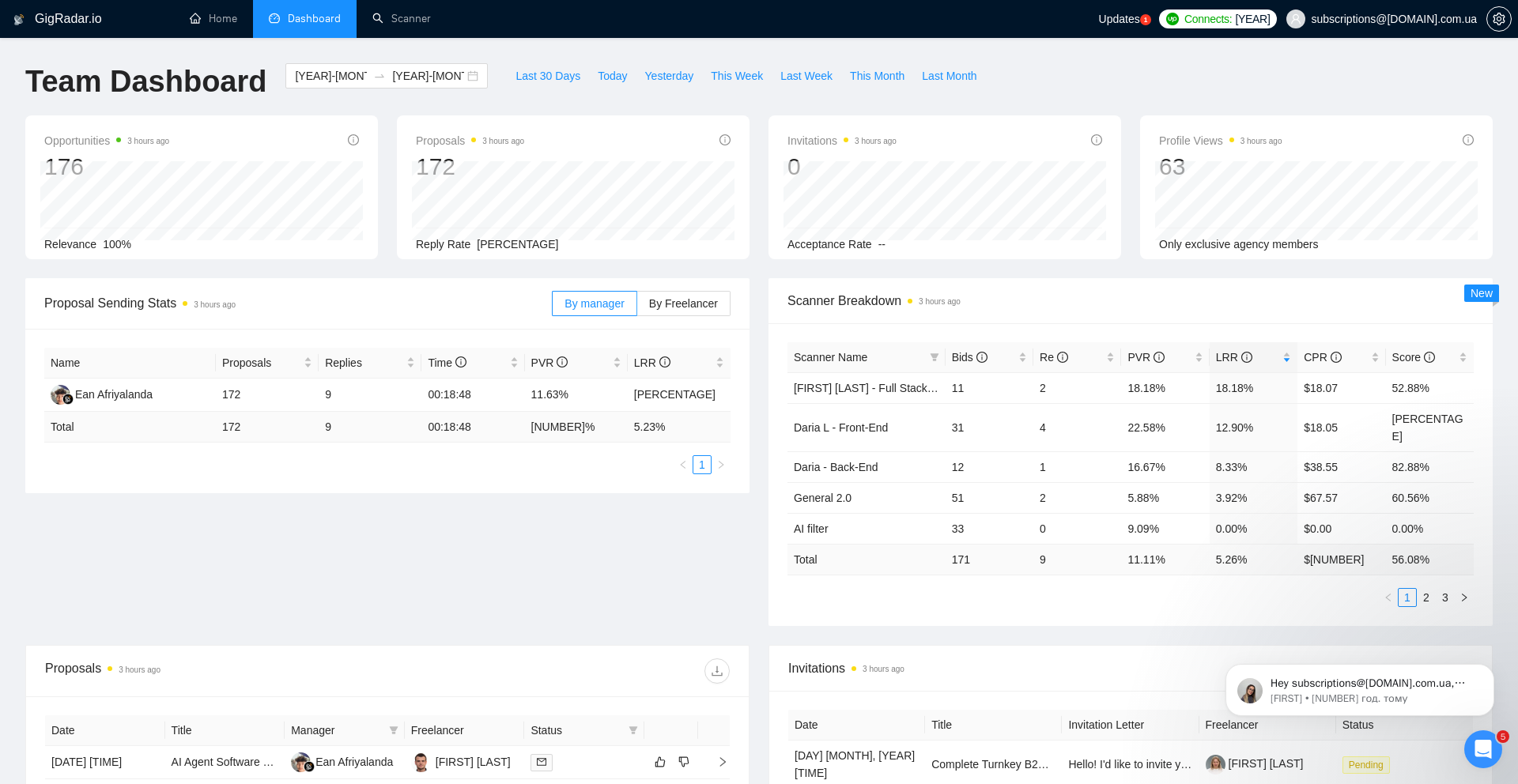 click on "Scanner Name Bids   Re   PVR   LRR   CPR   Score   [FIRST] [LAST] - Full Stack Developer 11 2 18.18% 18.18% $18.07 52.88% [FIRST] [LAST] - Front-End 31 4 22.58% 12.90% $18.05 48.73% [FIRST] - Back-End 12 1 16.67% 8.33% $38.55 82.88% General 2.0 51 2 5.88% 3.92% $67.57 60.56% AI filter 33 0 9.09% 0.00% $0.00 0.00% Total 171 9 11.11 % 5.26 % $ 31.34 56.08 % 1 2 3" at bounding box center [1131, 474] 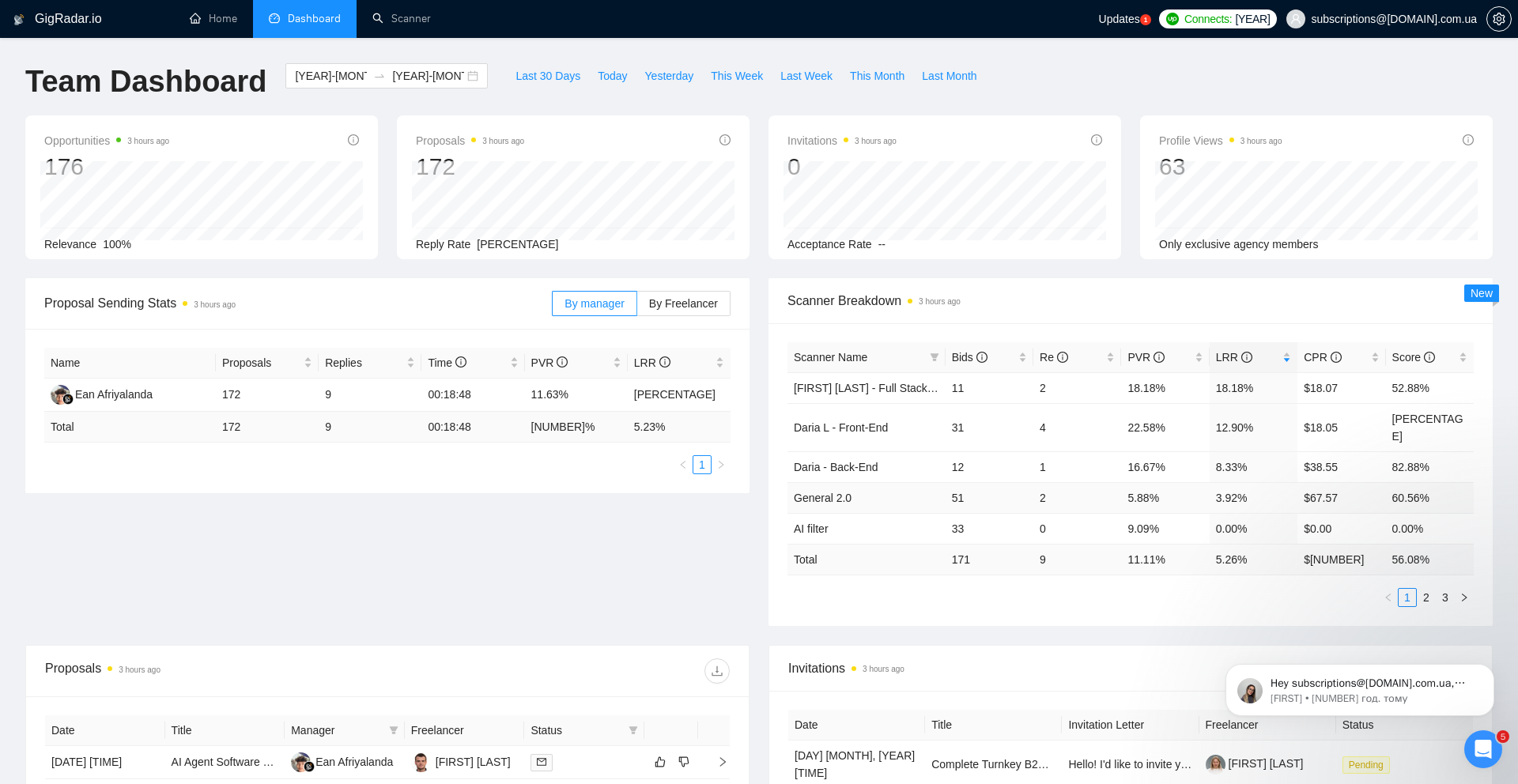 click on "General 2.0" at bounding box center [867, 497] 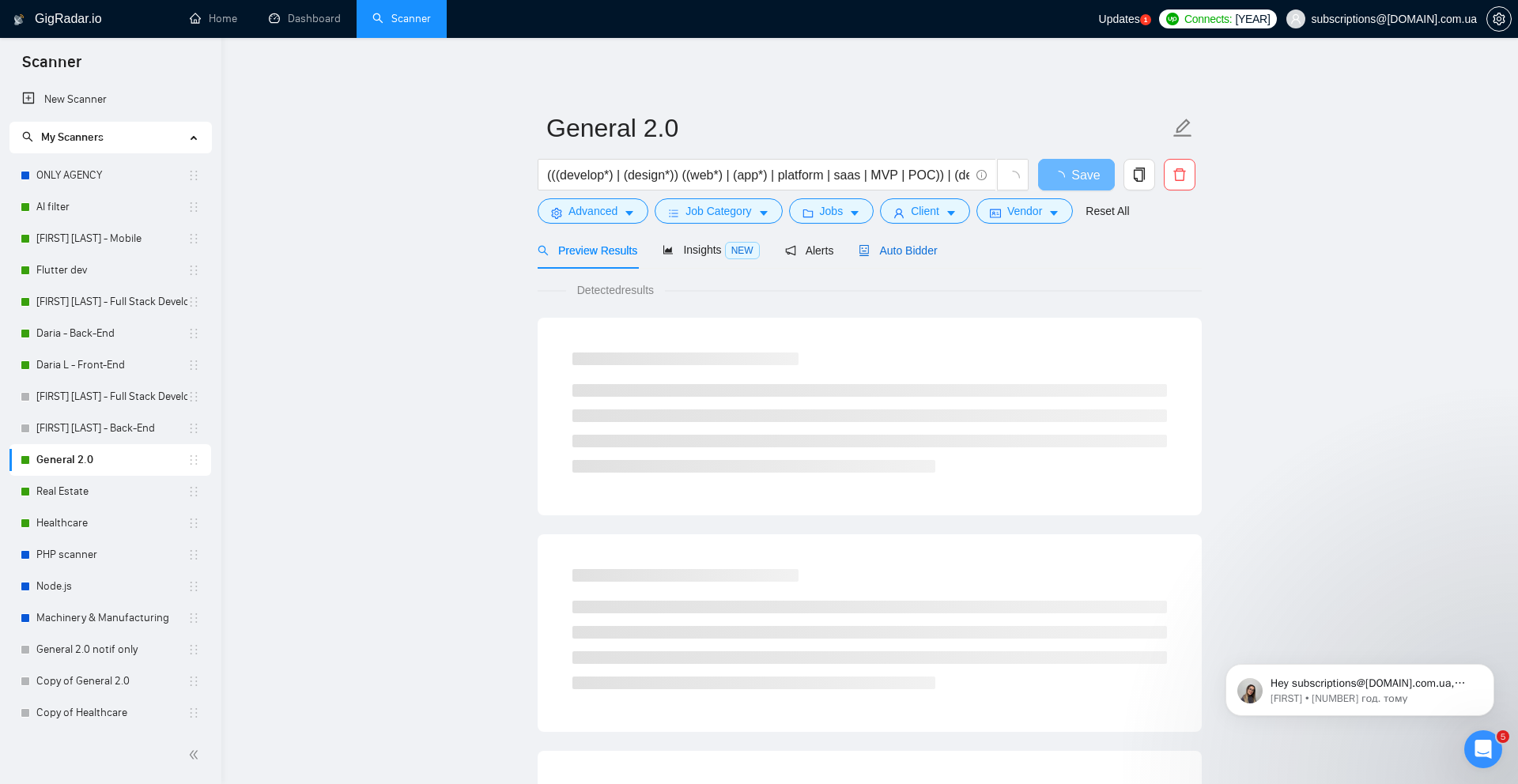 click on "Auto Bidder" at bounding box center [897, 251] 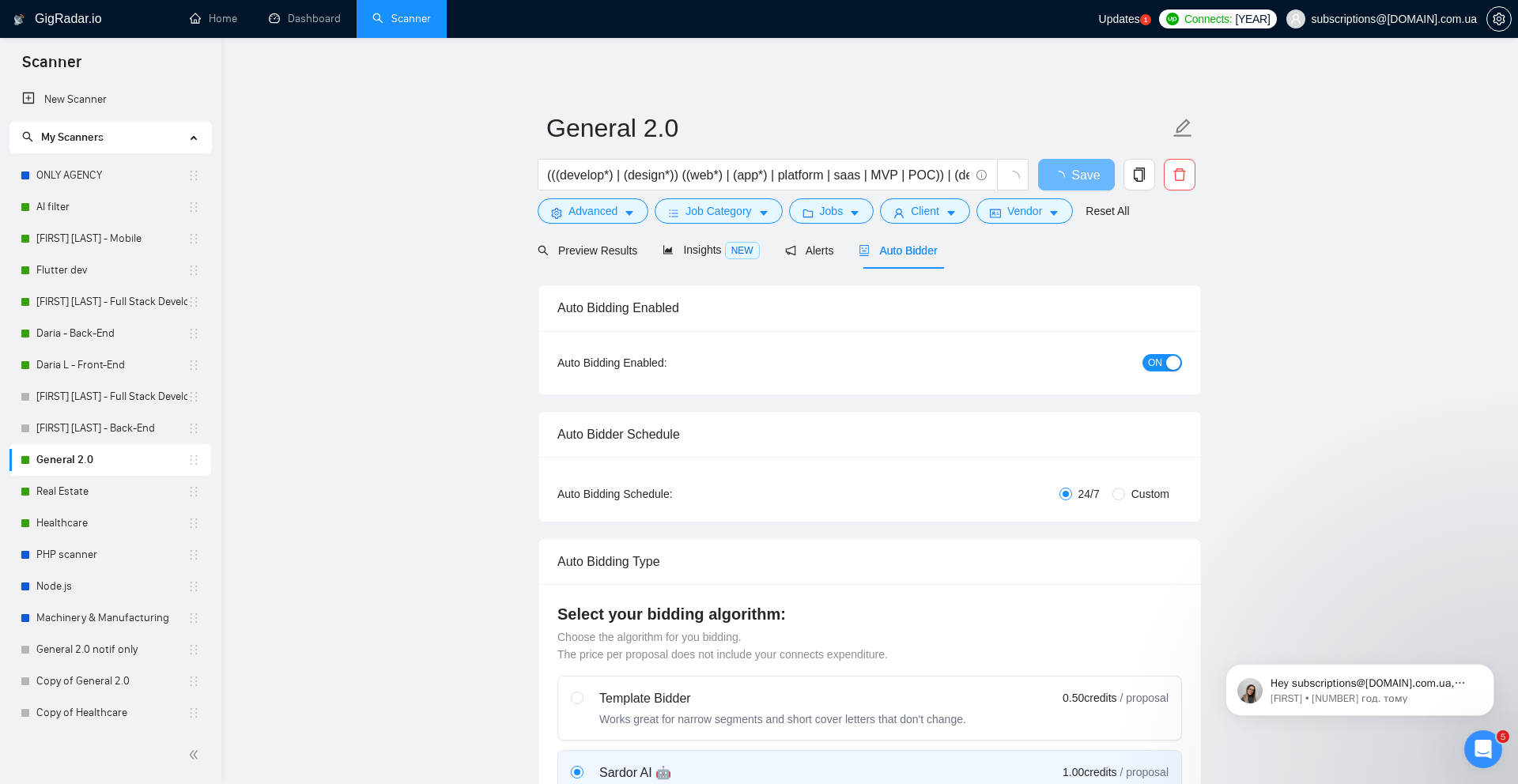 type 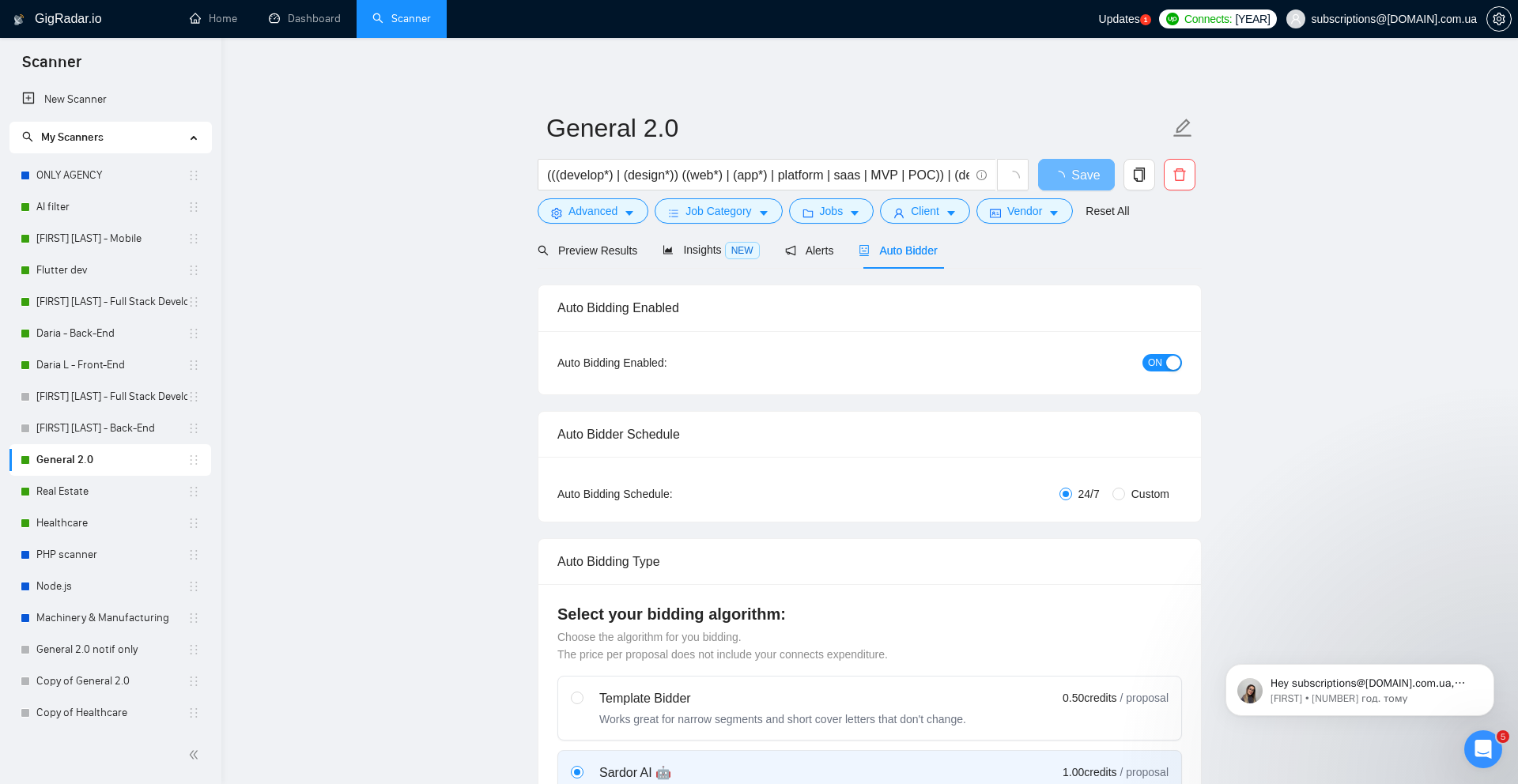 checkbox on "true" 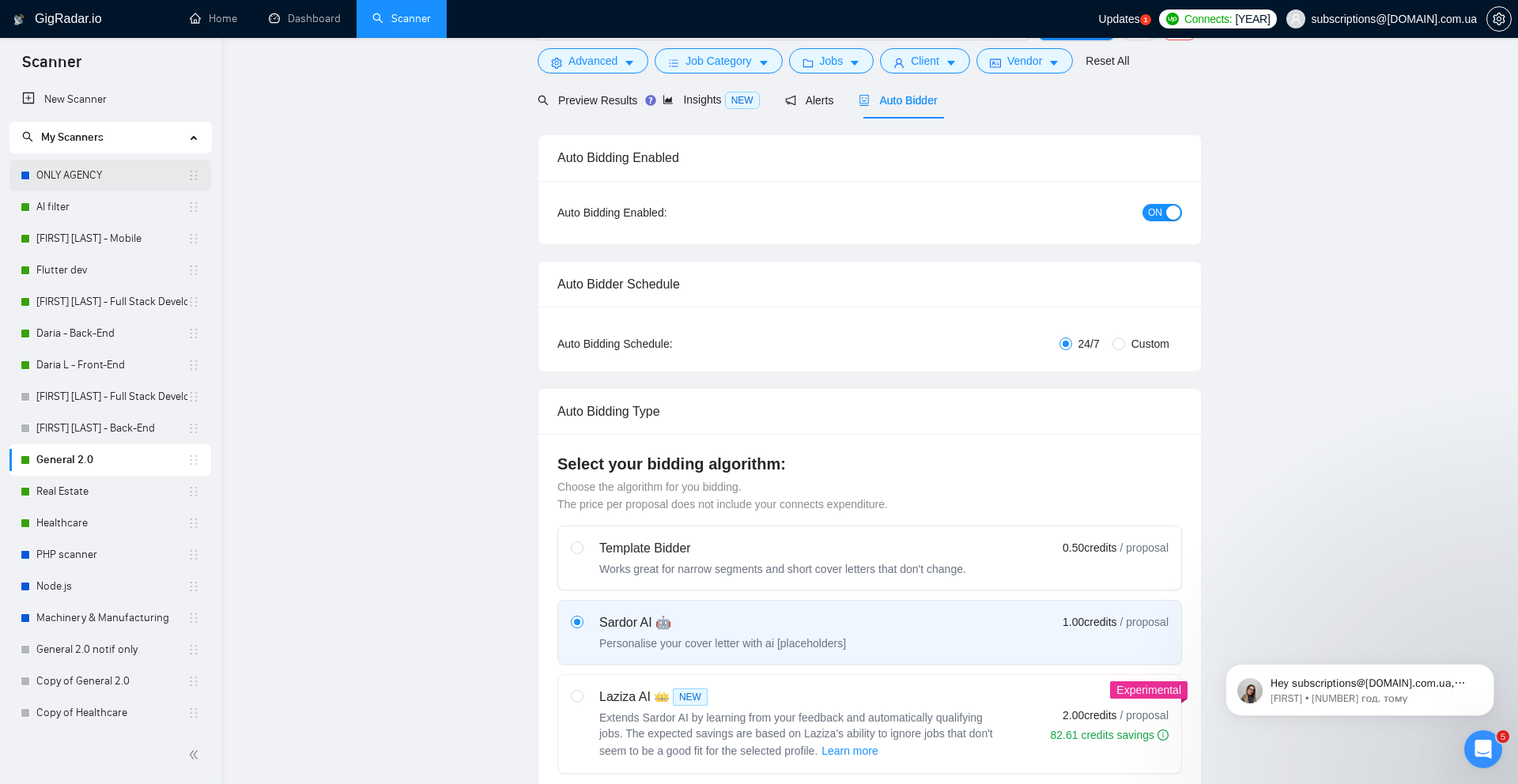 scroll, scrollTop: 0, scrollLeft: 0, axis: both 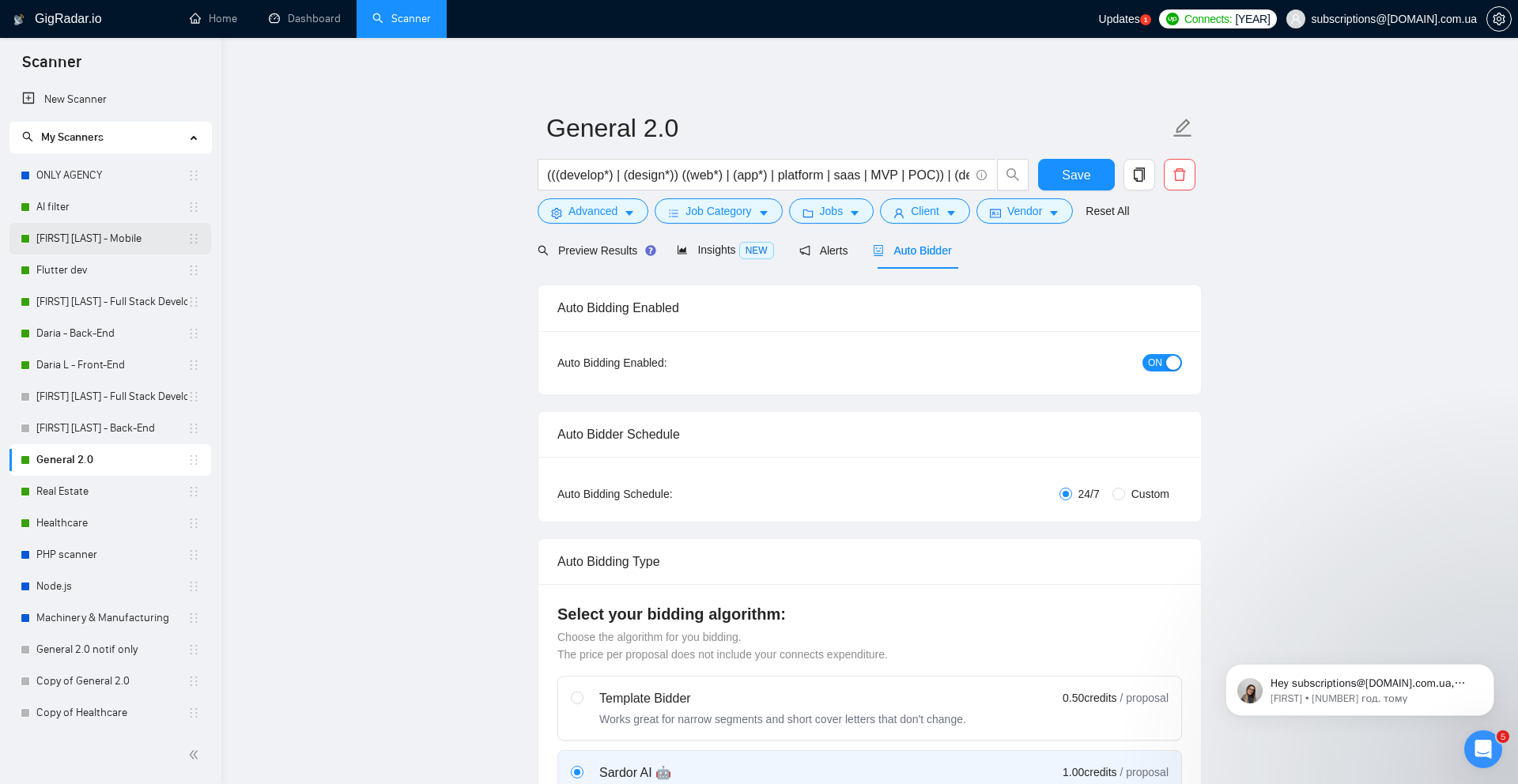 click on "[FIRST] [LAST] - Mobile" at bounding box center [111, 239] 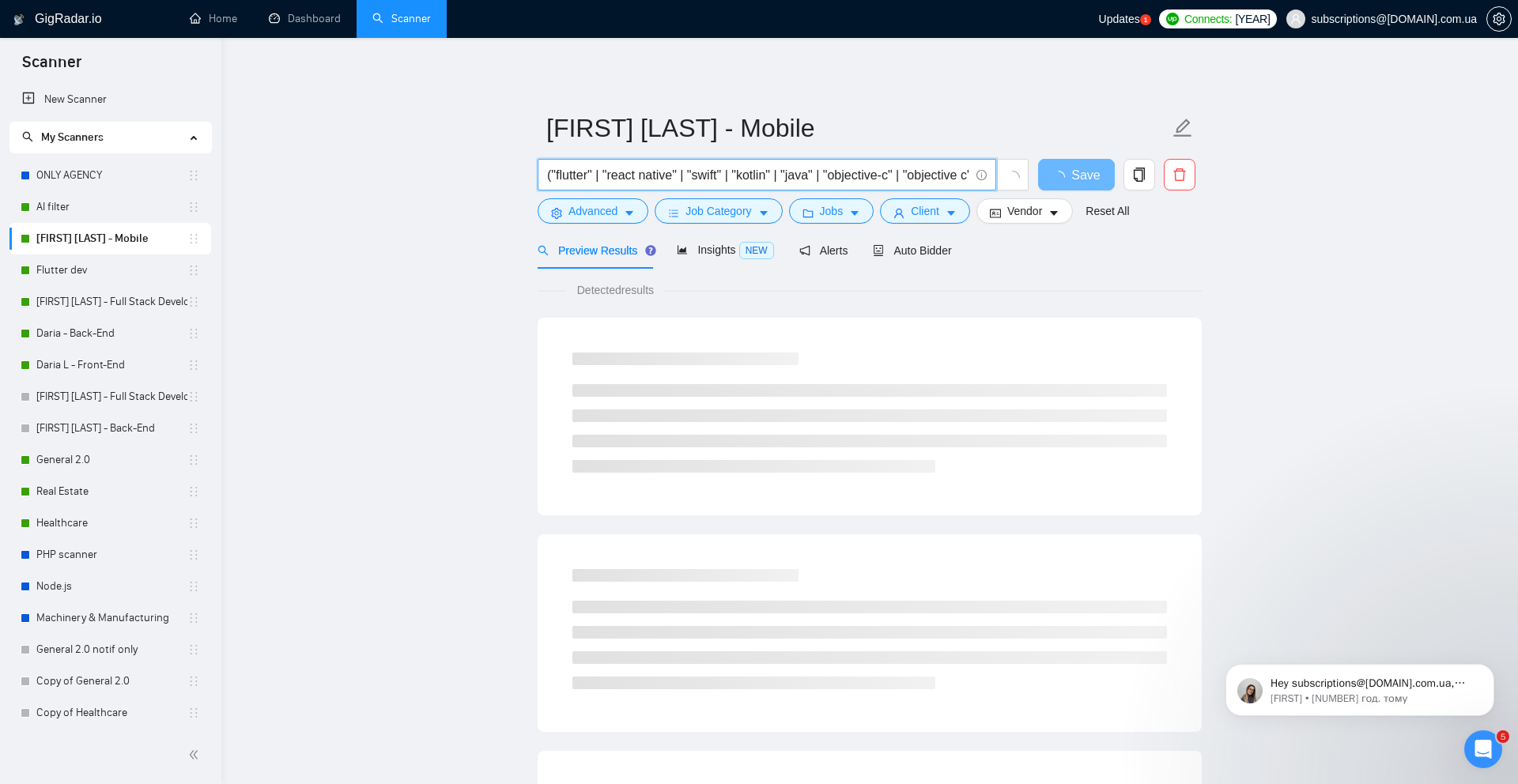 drag, startPoint x: 596, startPoint y: 175, endPoint x: 564, endPoint y: 175, distance: 32 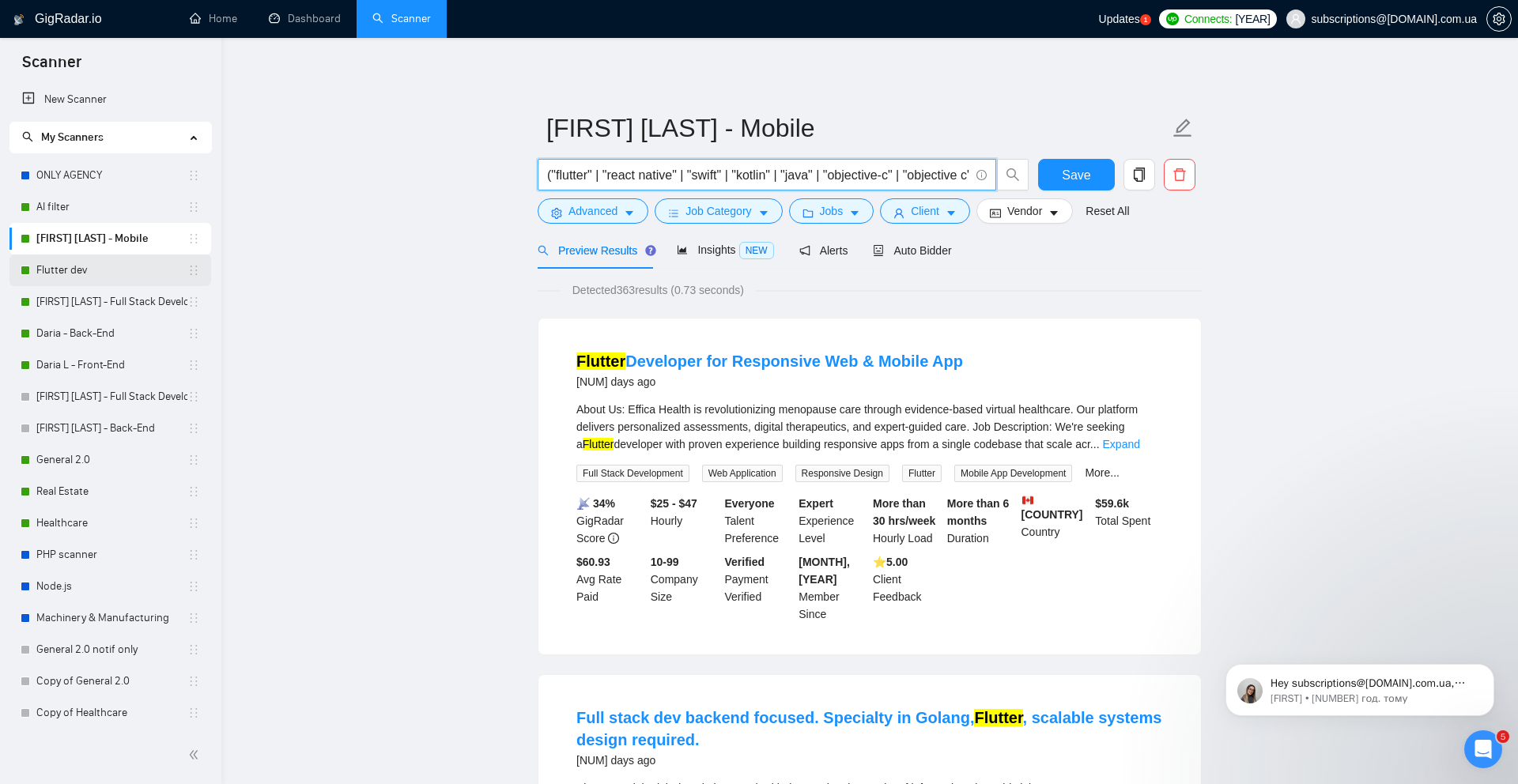 click on "Flutter dev" at bounding box center (111, 270) 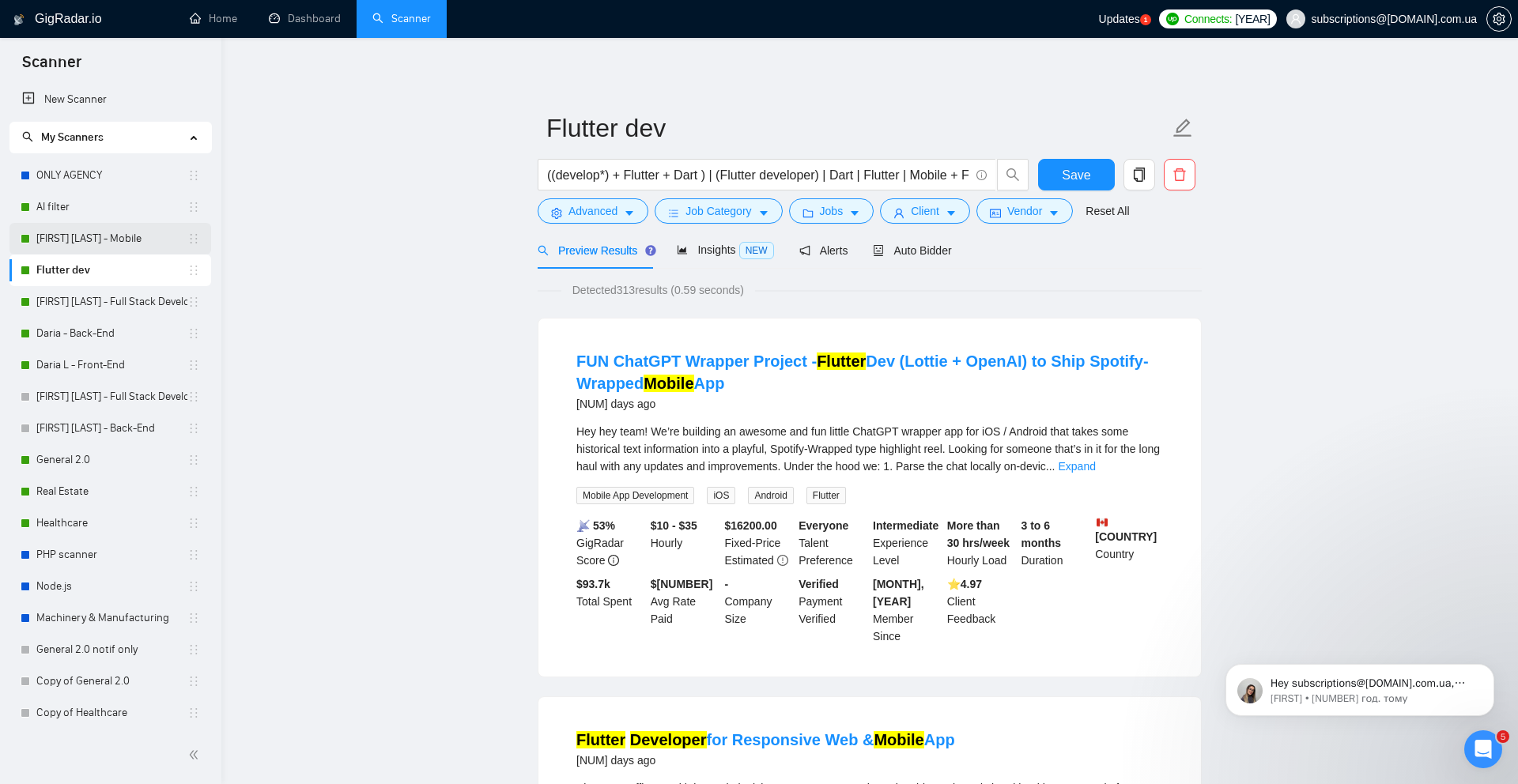 click on "[FIRST] [LAST] - Mobile" at bounding box center [111, 239] 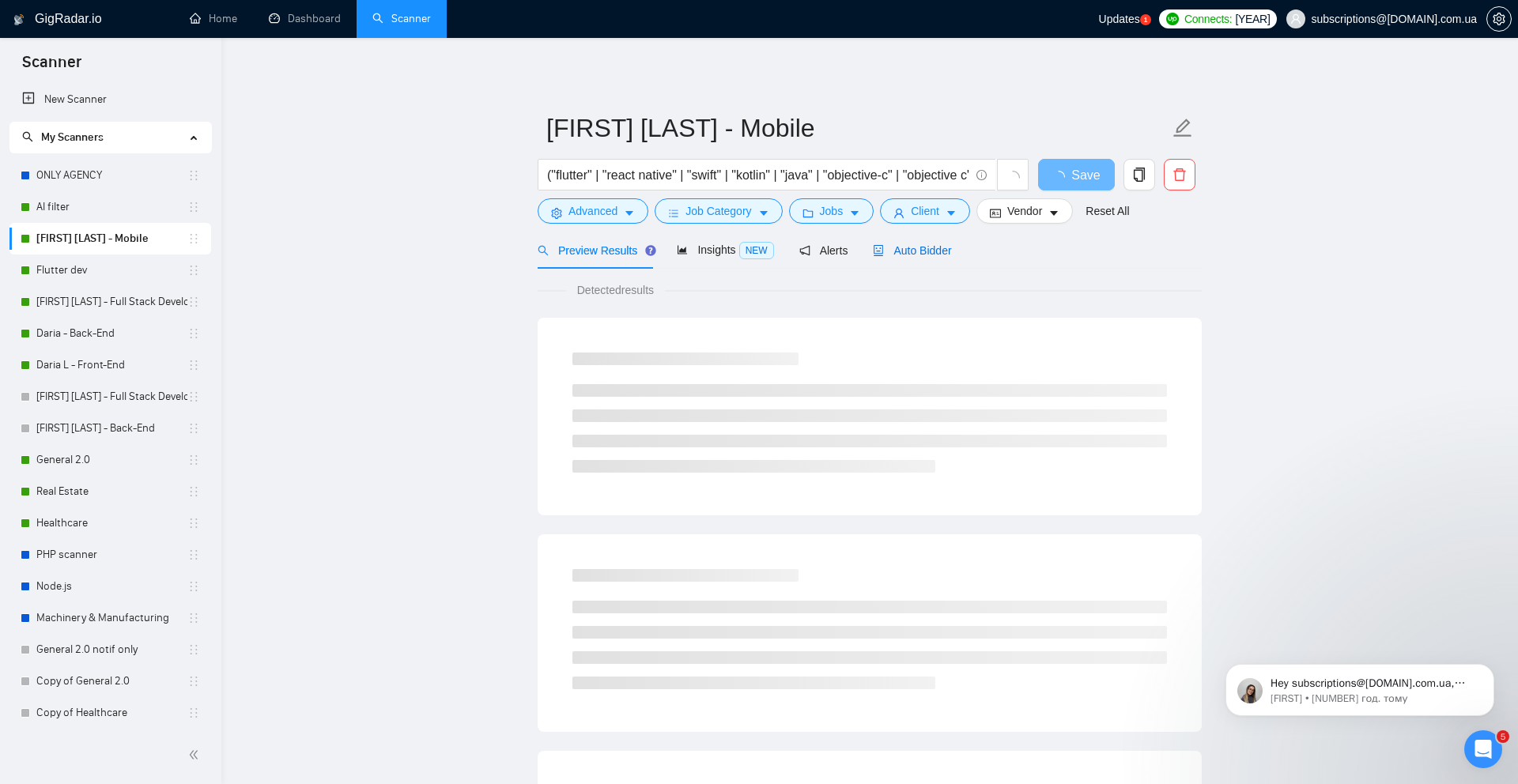 click on "Auto Bidder" at bounding box center (912, 251) 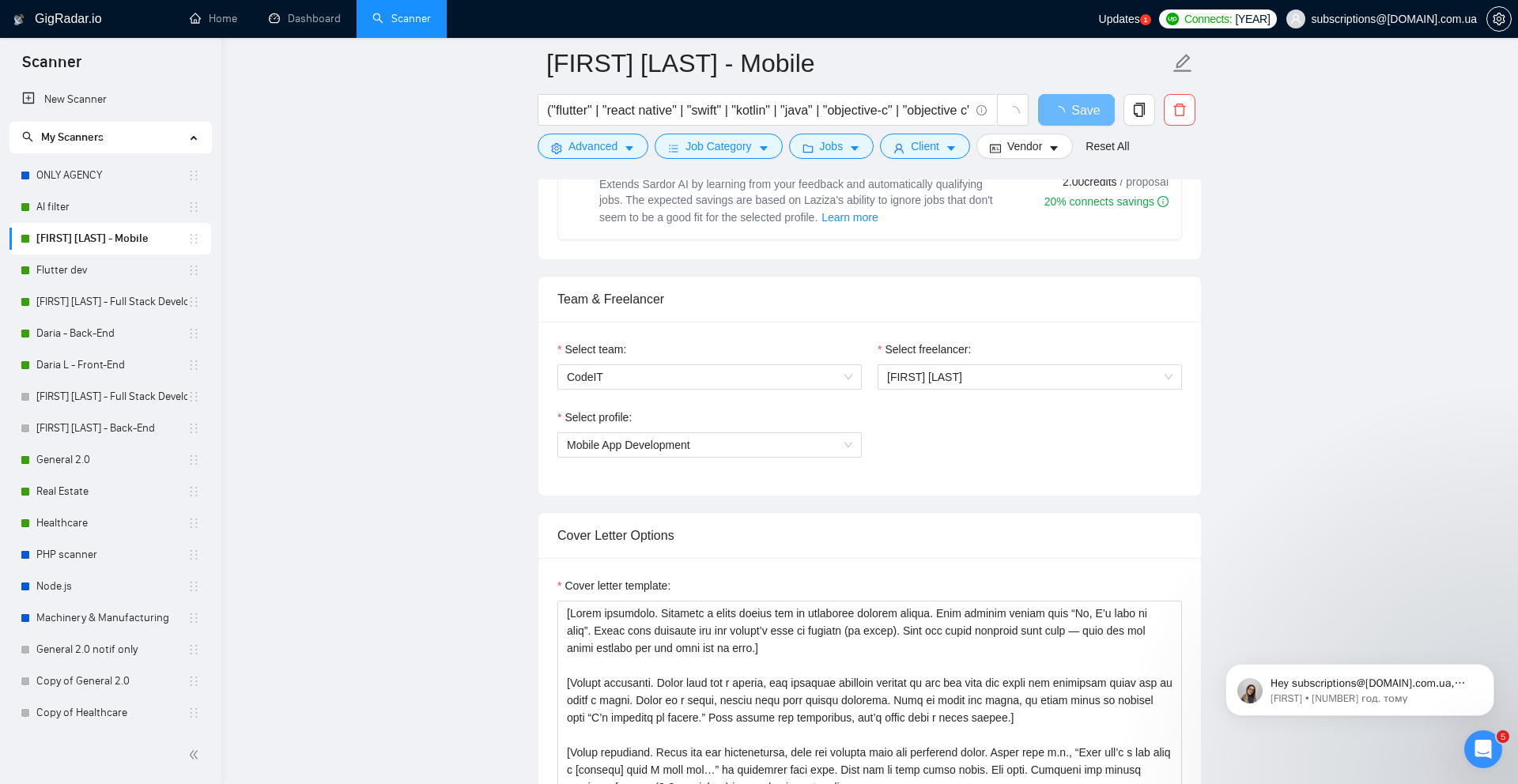 type 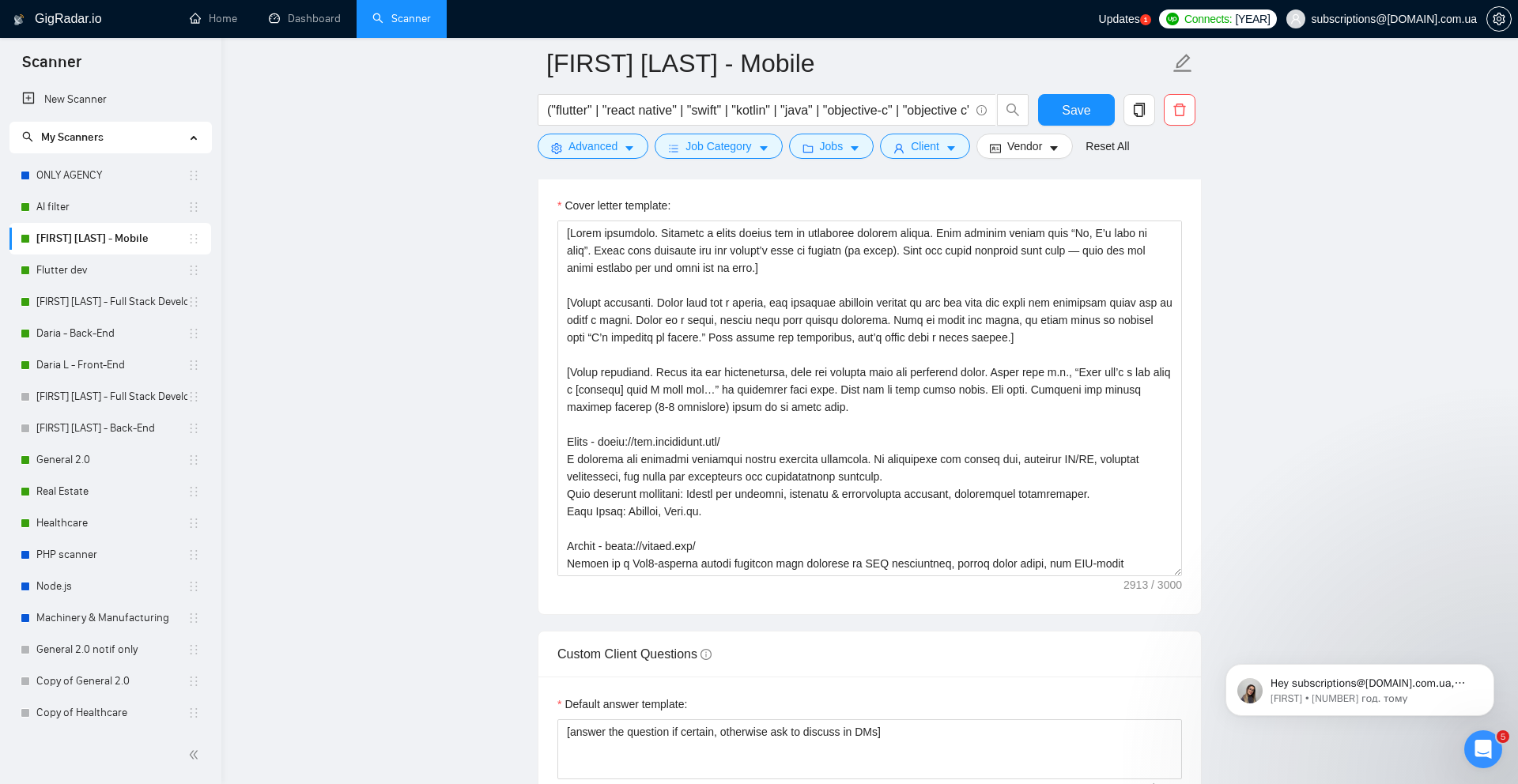 scroll, scrollTop: 1103, scrollLeft: 0, axis: vertical 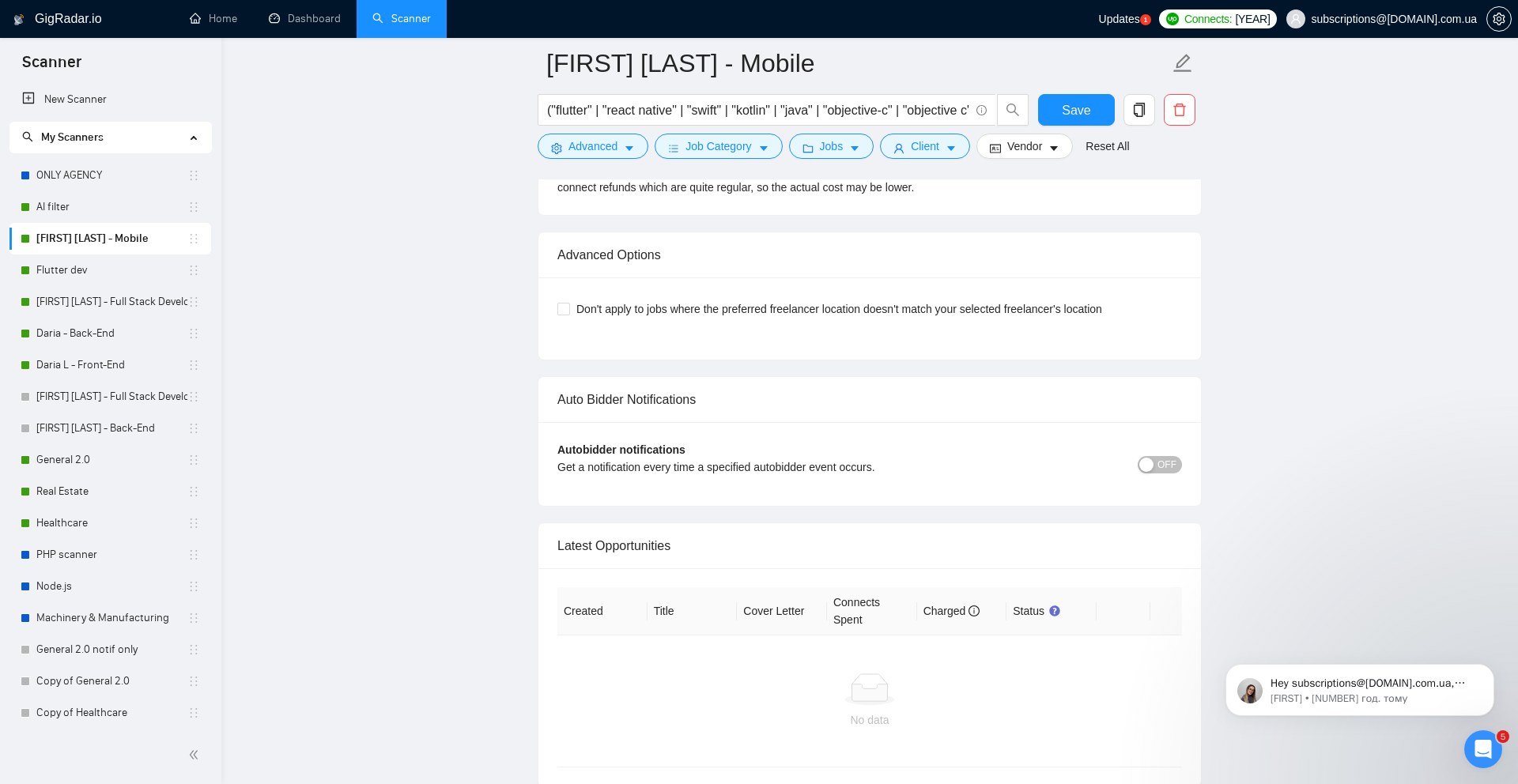 click on "Autobidder notifications Get a notification every time a specified autobidder event occurs. OFF" at bounding box center [870, 464] 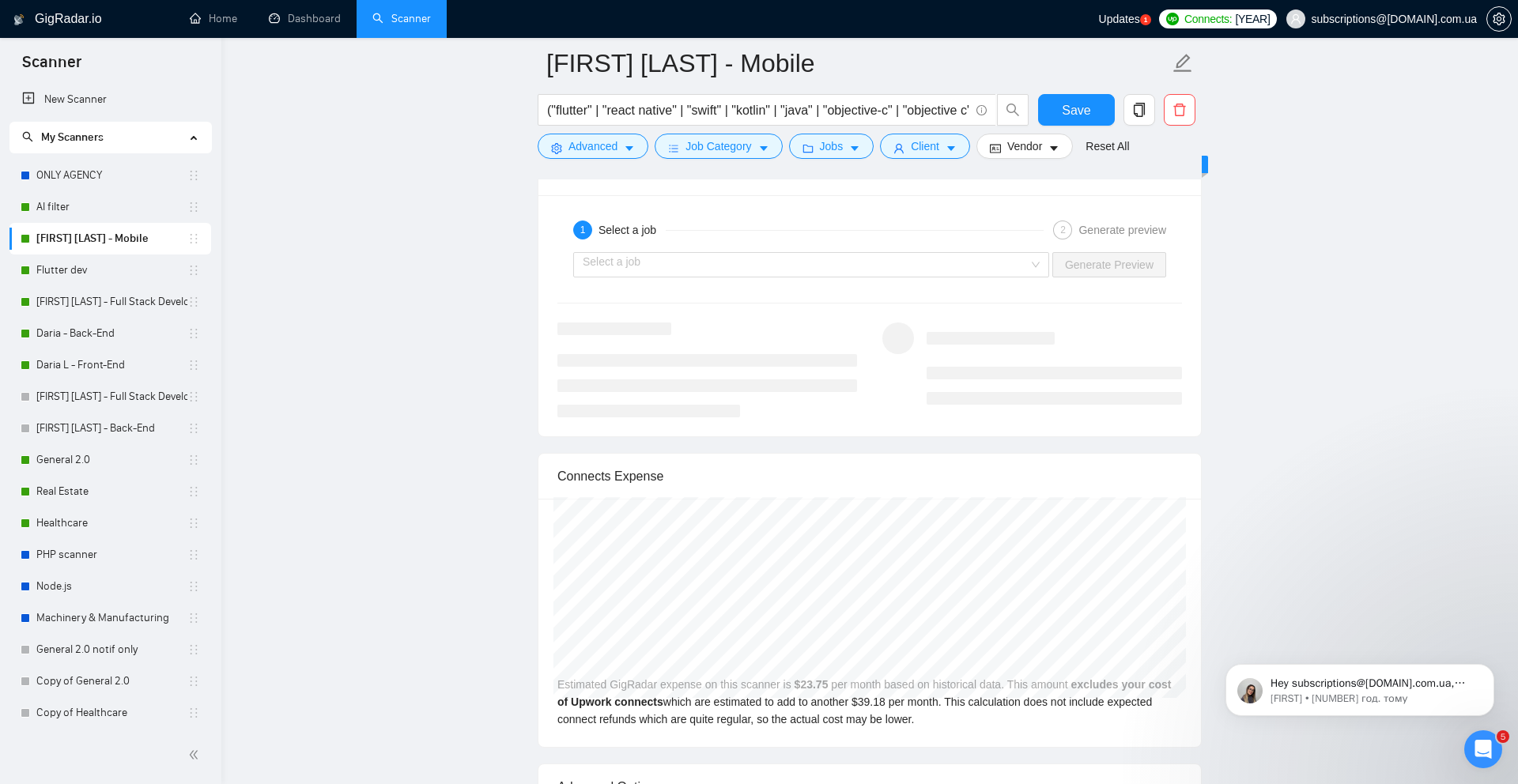 scroll, scrollTop: 2320, scrollLeft: 0, axis: vertical 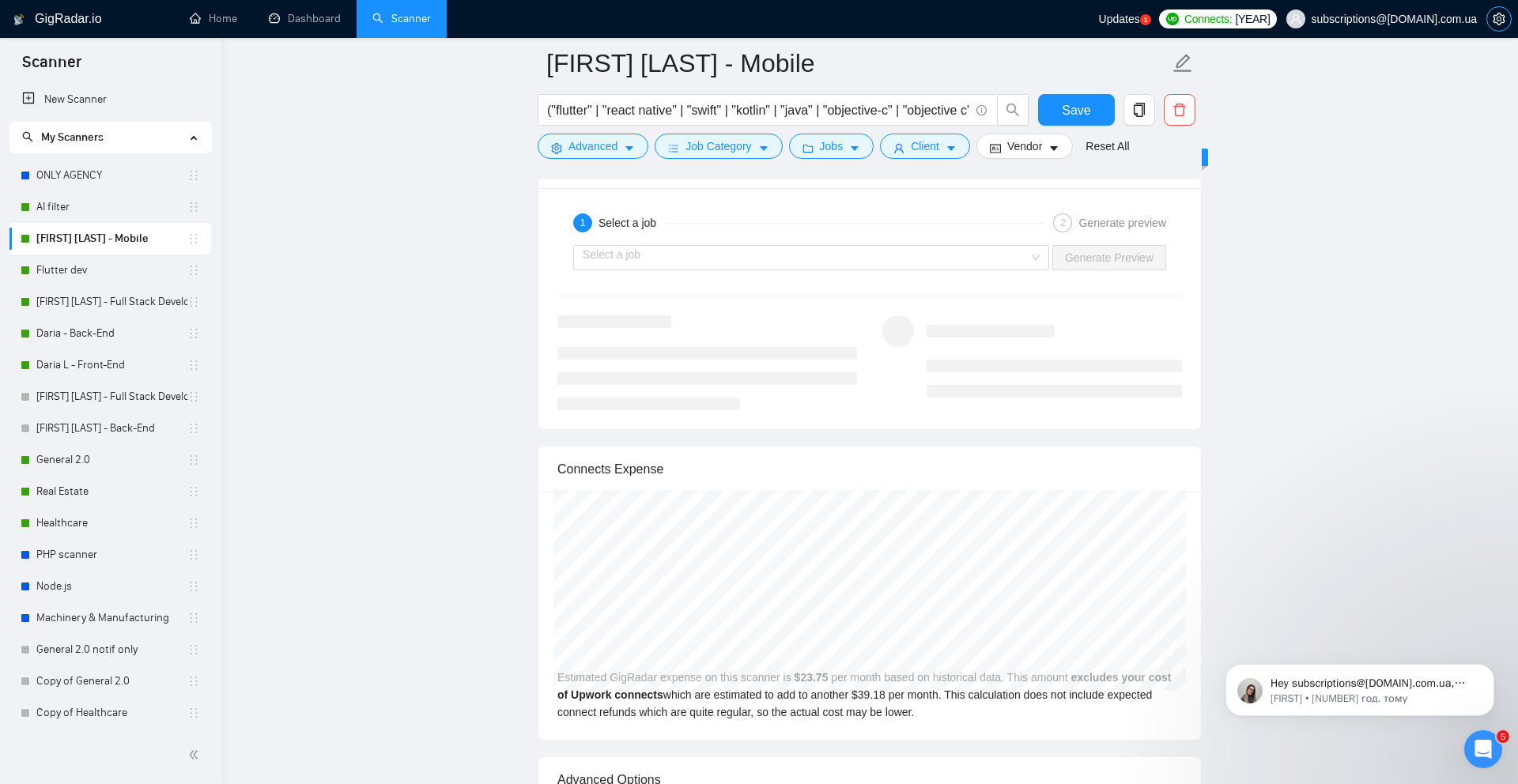 click 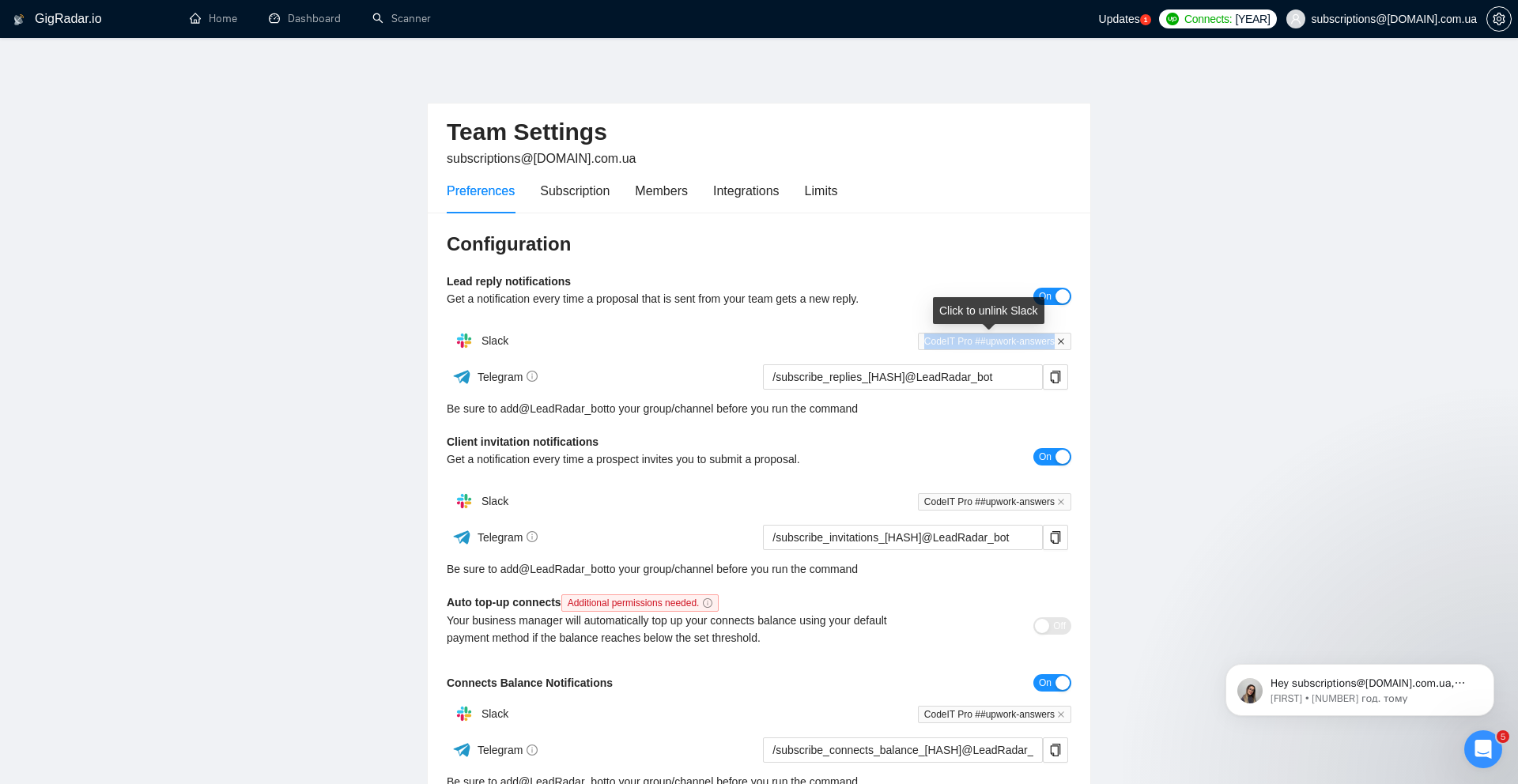 drag, startPoint x: 916, startPoint y: 342, endPoint x: 1060, endPoint y: 345, distance: 144.03125 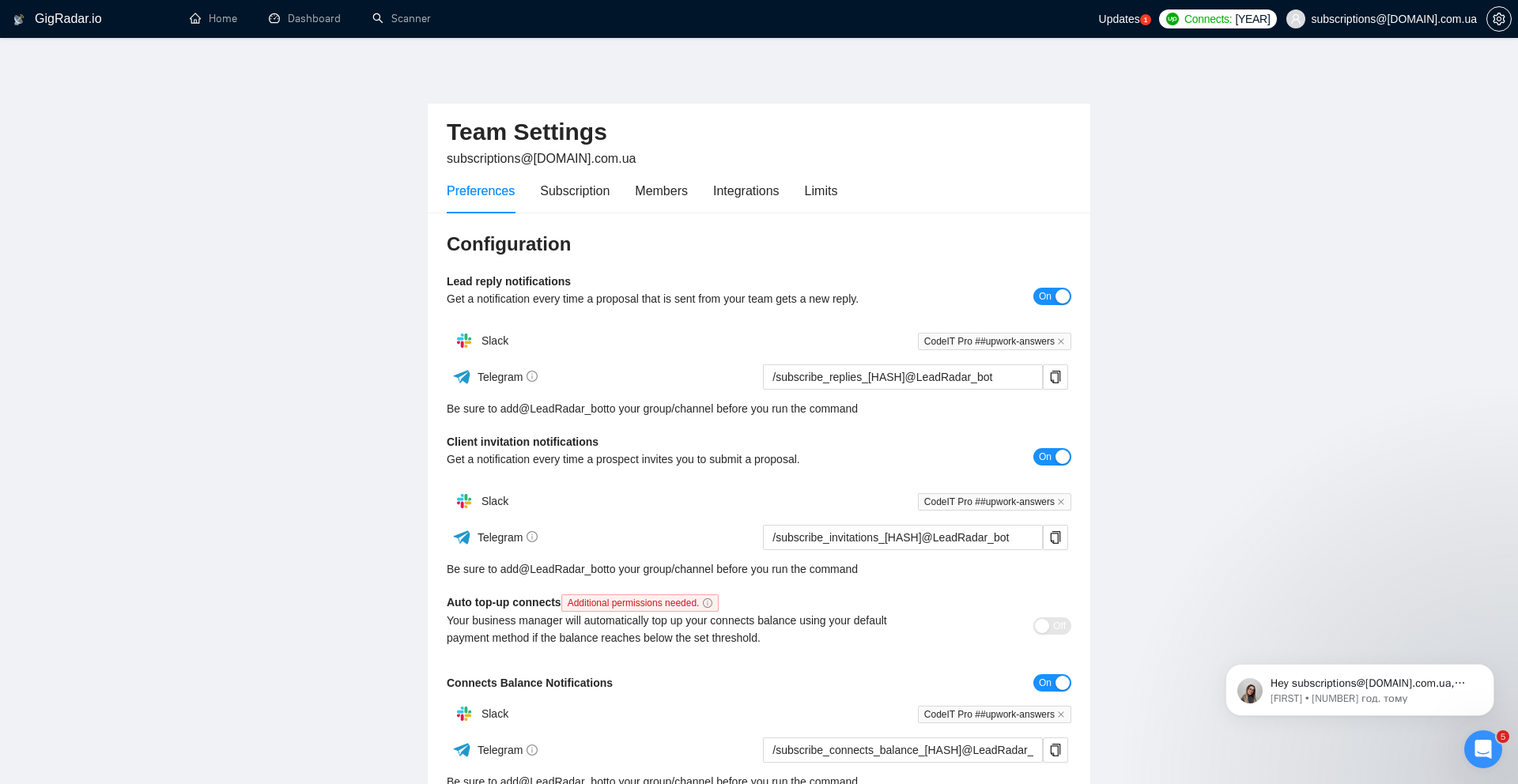 click on "Team Settings subscriptions@[DOMAIN].com.ua Preferences Subscription Members Integrations Limits Configuration Lead reply notifications Get a notification every time a proposal that is sent from your team gets a new reply. On   Slack CodeIT Pro ##upwork-answers   Telegram /subscribe_replies_[HASH]@LeadRadar_bot Be sure to add  @ LeadRadar_bot  to your group/channel before you run the command Client invitation notifications Get a notification every time a prospect invites you to submit a proposal. On   Slack CodeIT Pro ##upwork-answers   Telegram /subscribe_invitations_[HASH]@LeadRadar_bot Be sure to add  @ LeadRadar_bot  to your group/channel before you run the command Auto top-up connects   Additional permissions needed. Your business manager will automatically top up your connects balance using your default payment method if the balance reaches below the set threshold. Off Connects Balance Notifications On   Slack CodeIT Pro ##upwork-answers   Telegram Be sure to add" at bounding box center (759, 480) 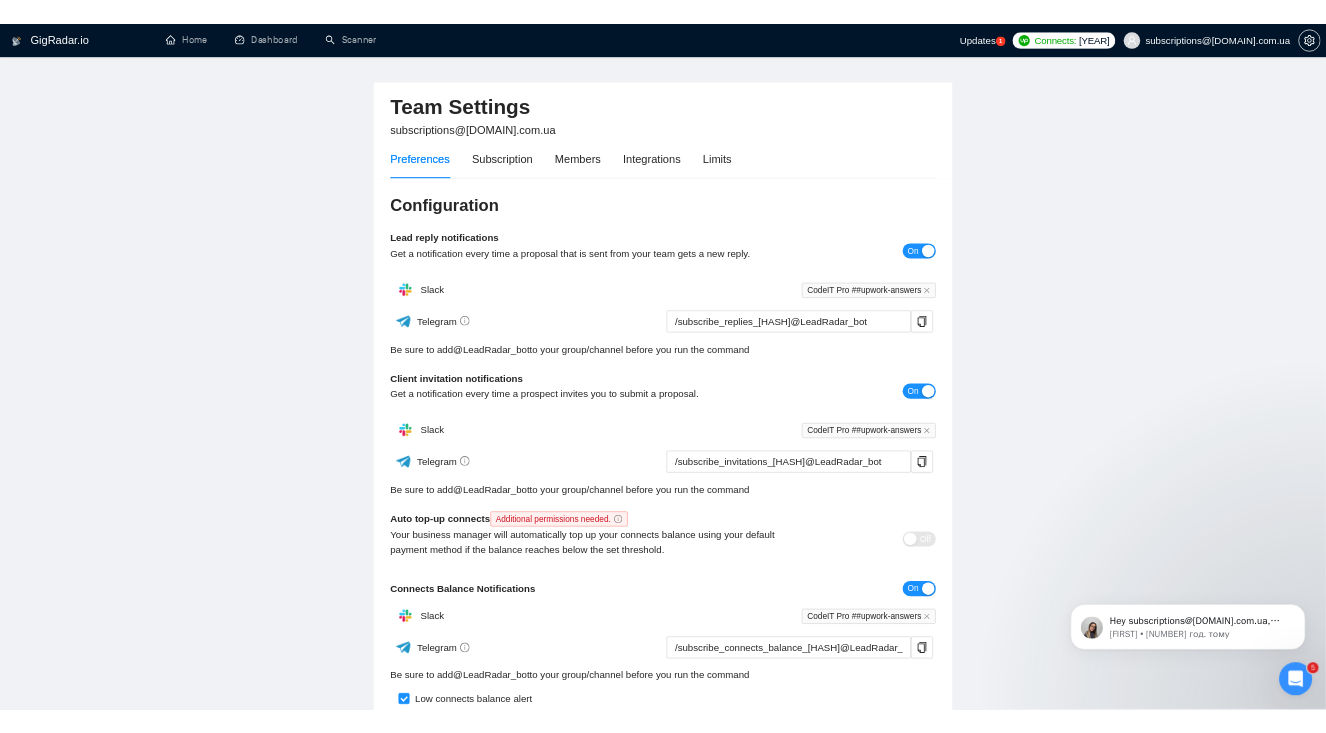 scroll, scrollTop: 49, scrollLeft: 0, axis: vertical 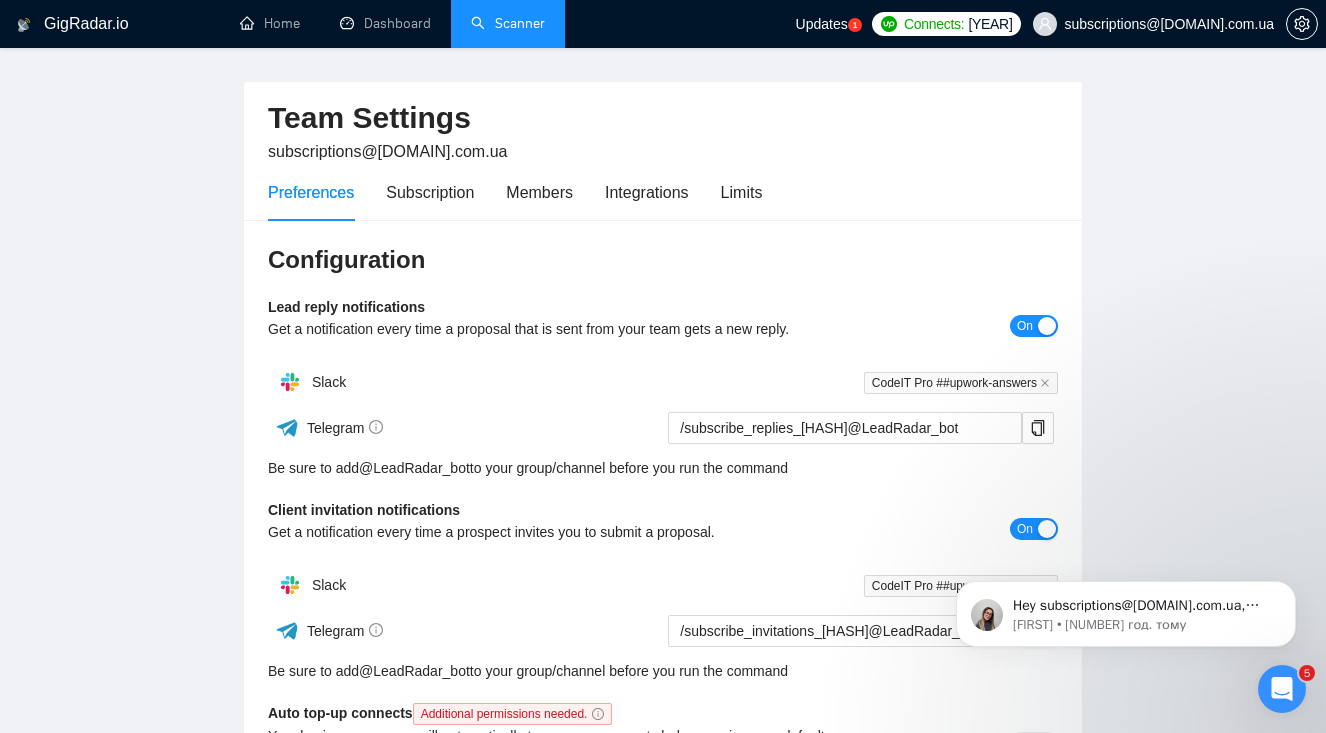 click on "Scanner" at bounding box center [508, 23] 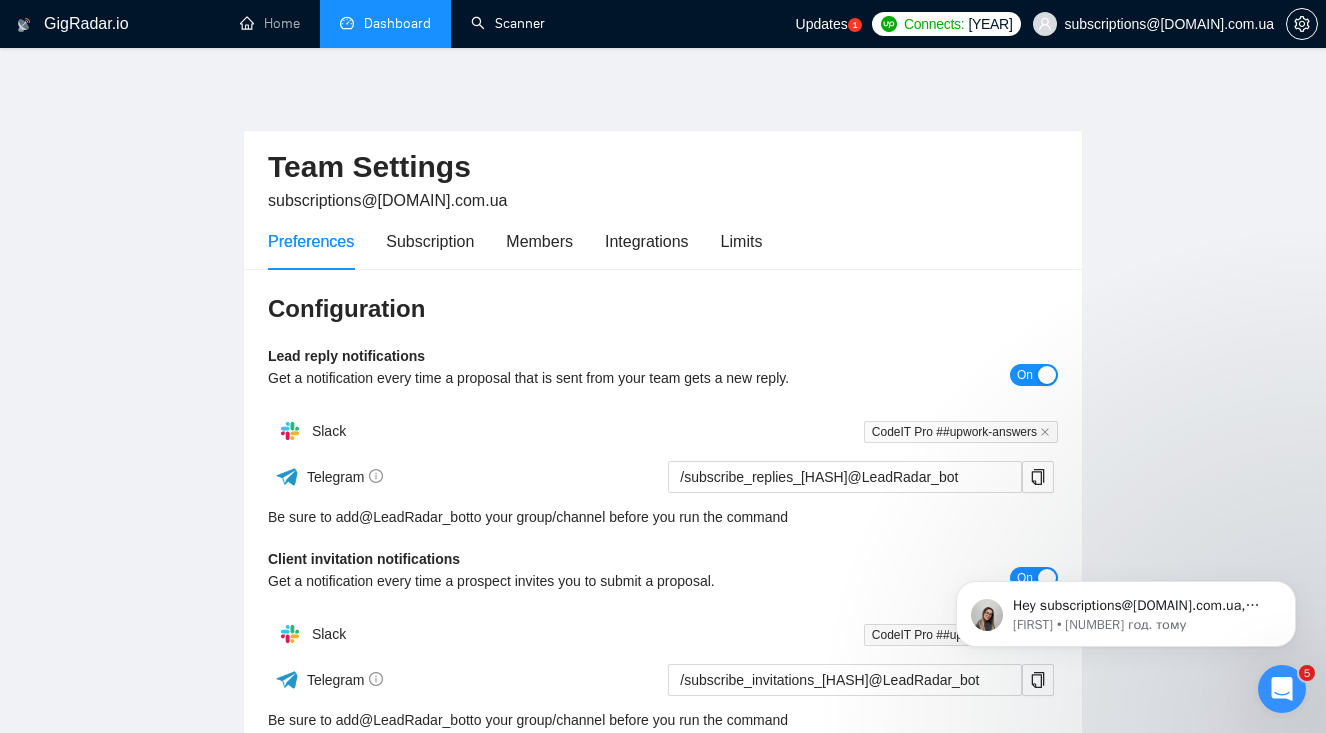 click on "Dashboard" at bounding box center (385, 23) 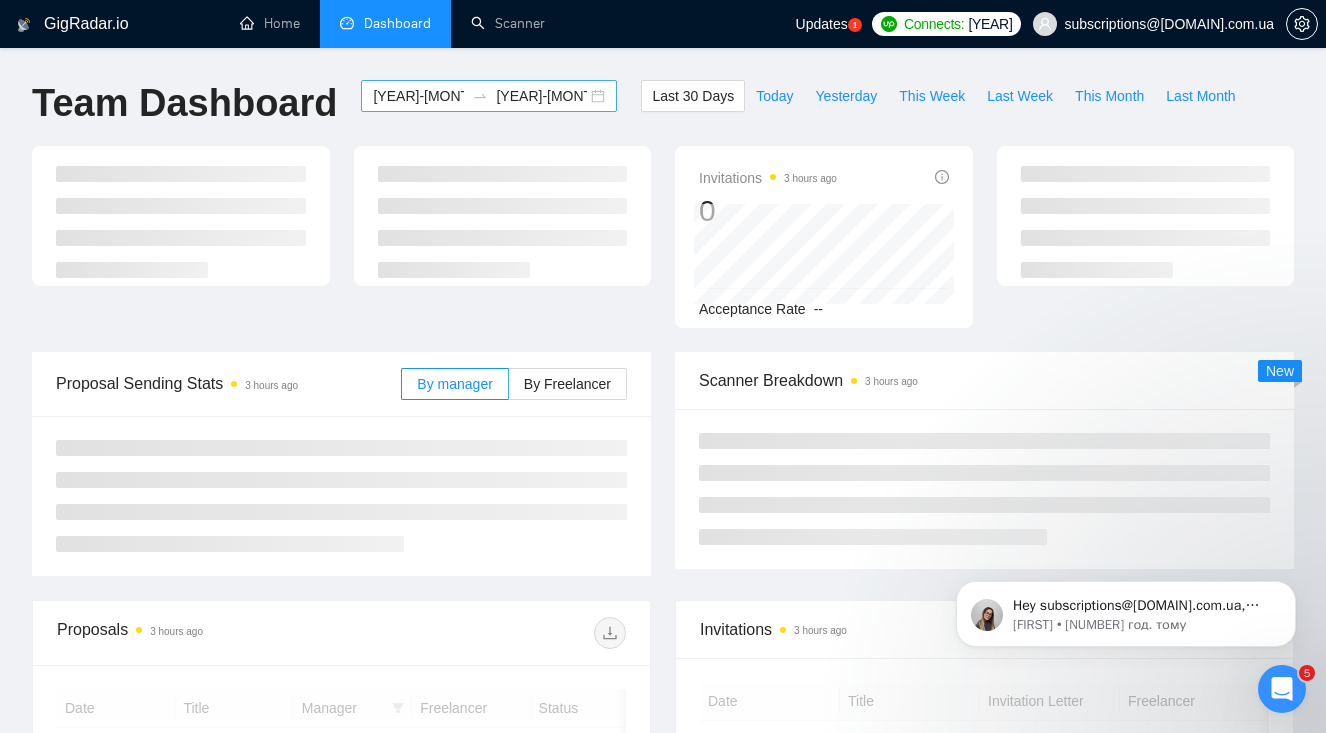 click on "[YEAR]-[MONTH]-[DAY] [YEAR]-[MONTH]-[DAY]" at bounding box center [489, 96] 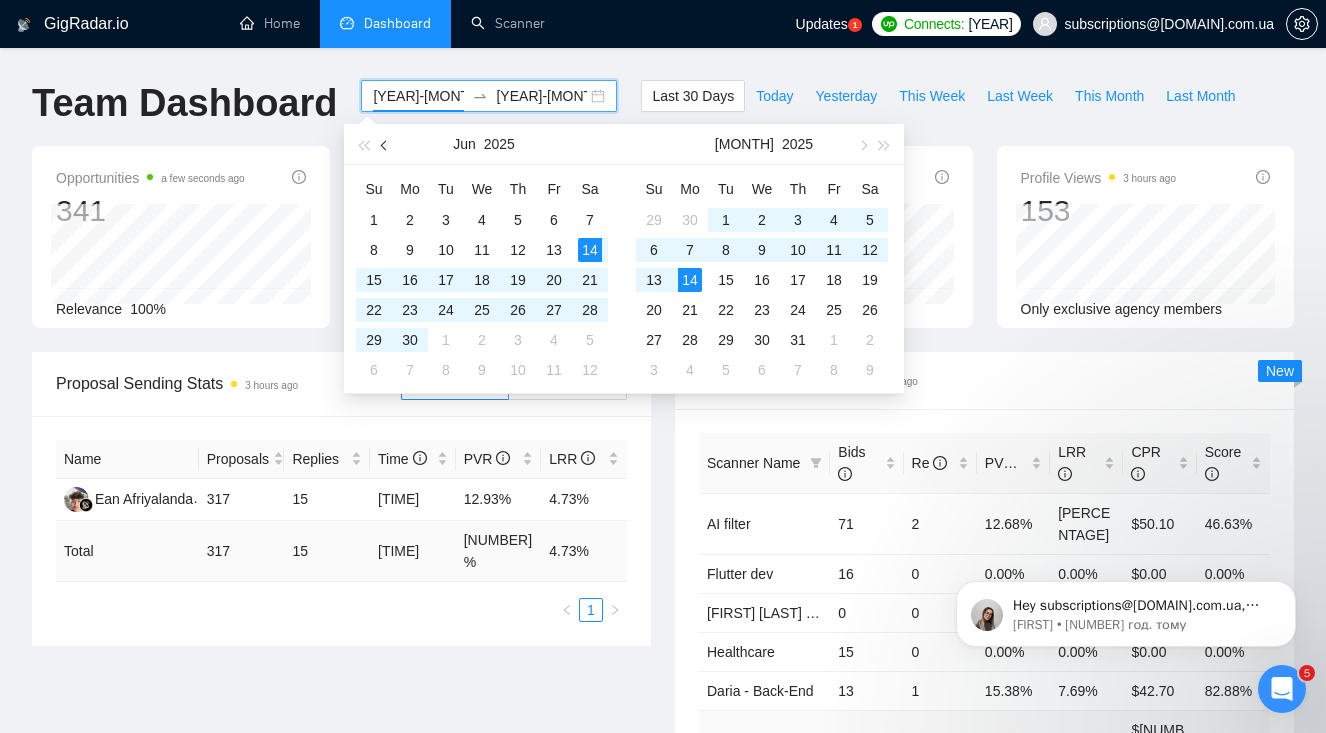 click at bounding box center [386, 145] 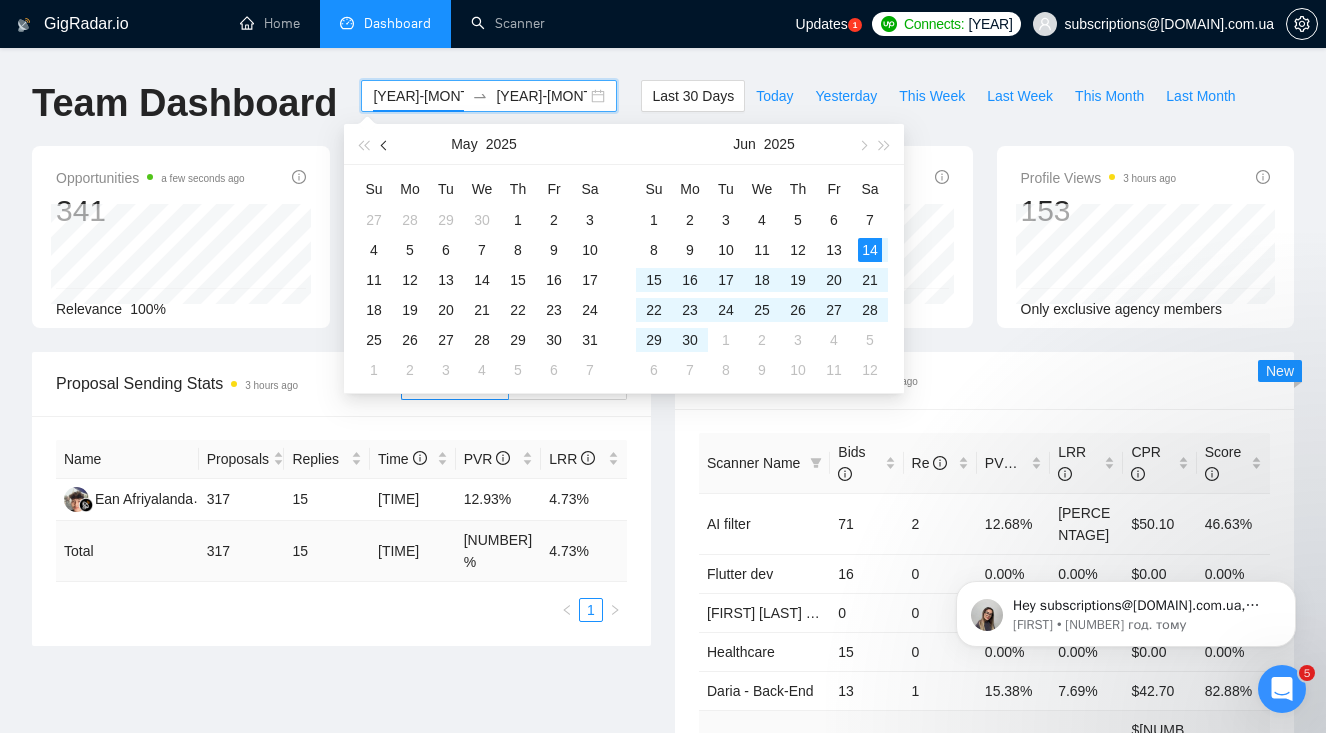 click at bounding box center [386, 145] 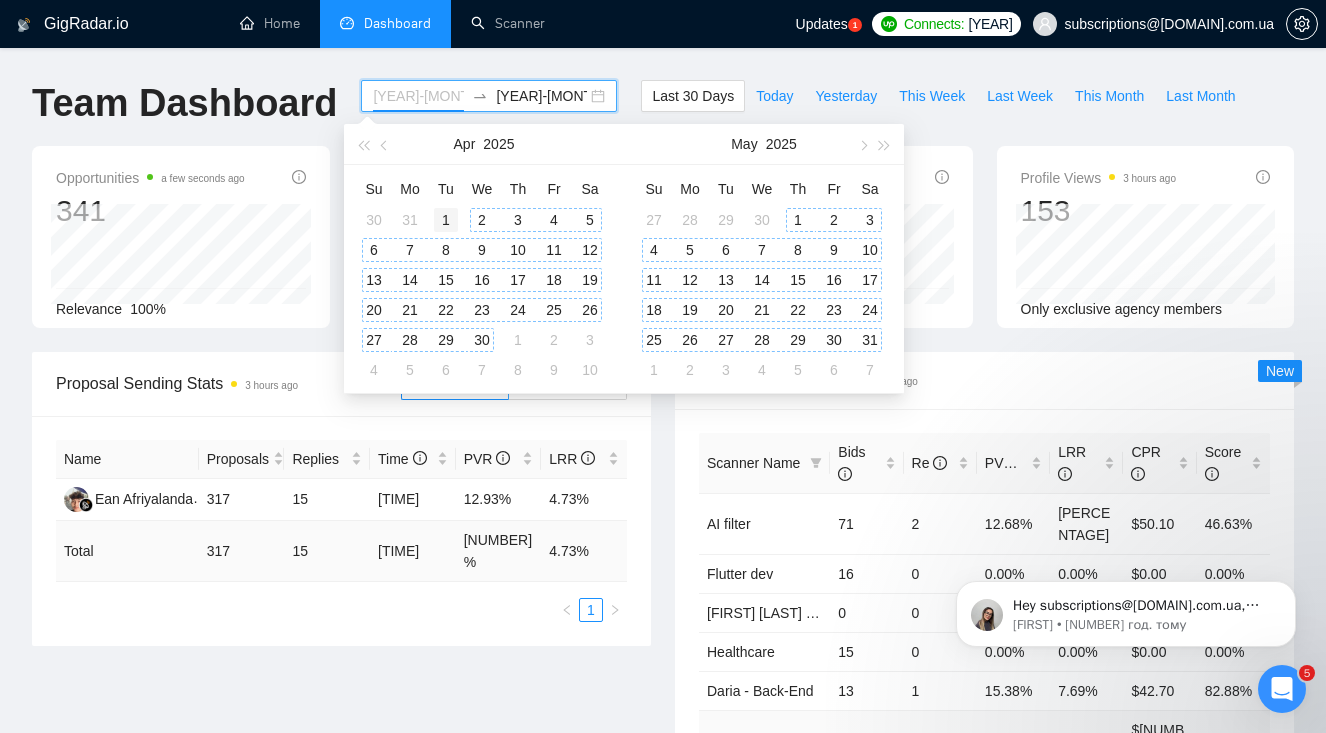 type on "[YEAR]-[MONTH]-[DAY]" 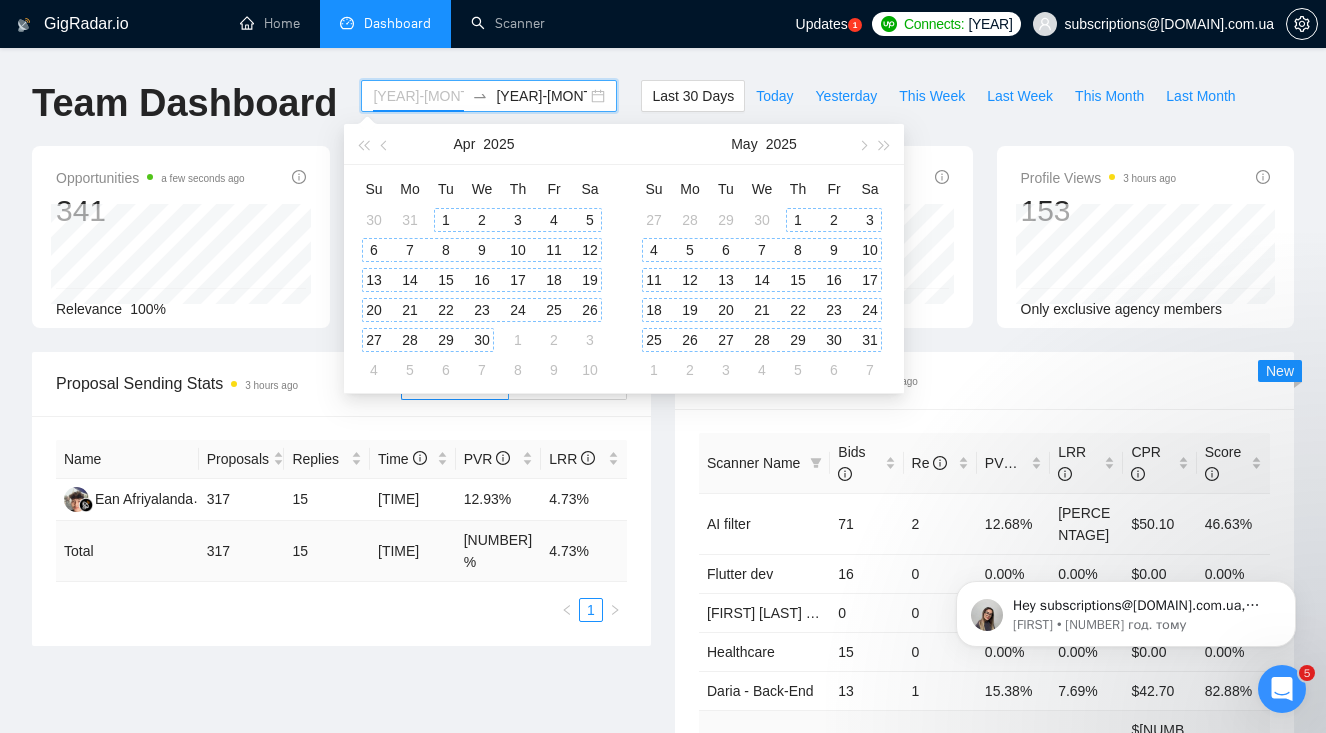 click on "1" at bounding box center [446, 220] 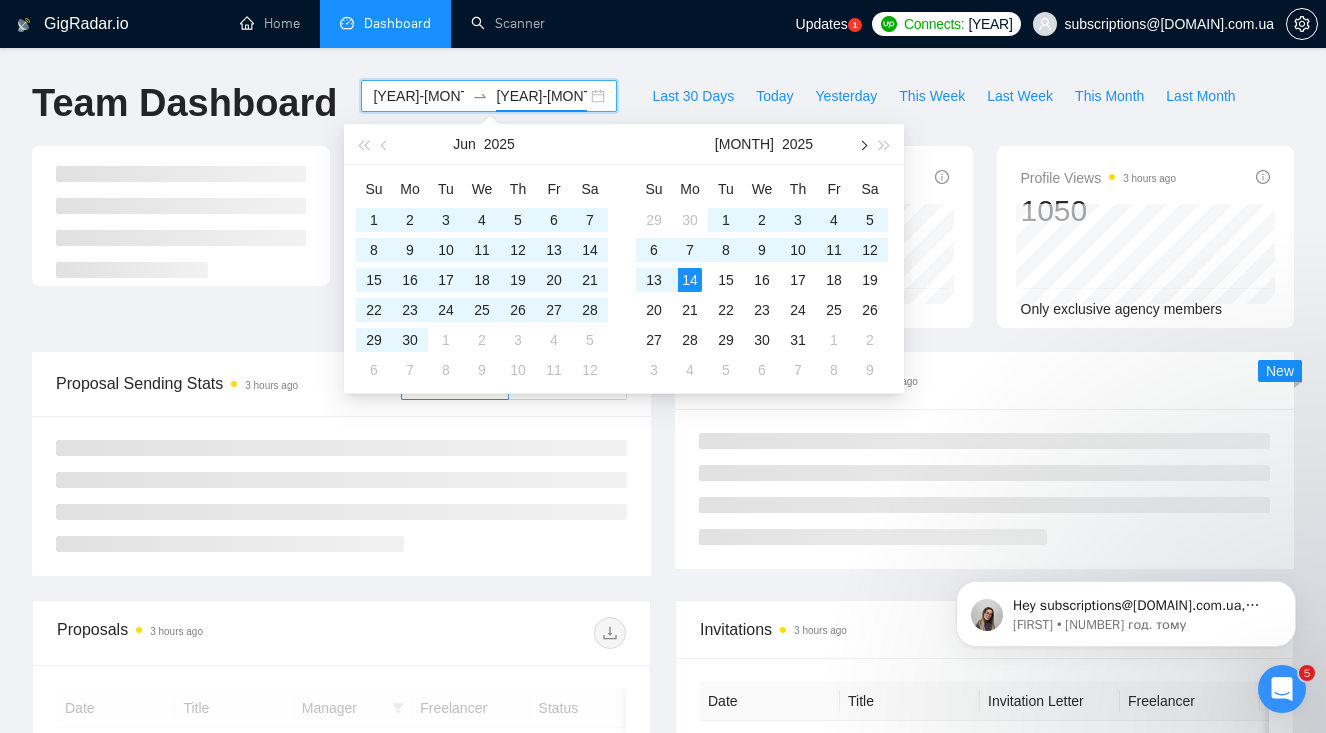 click at bounding box center (862, 145) 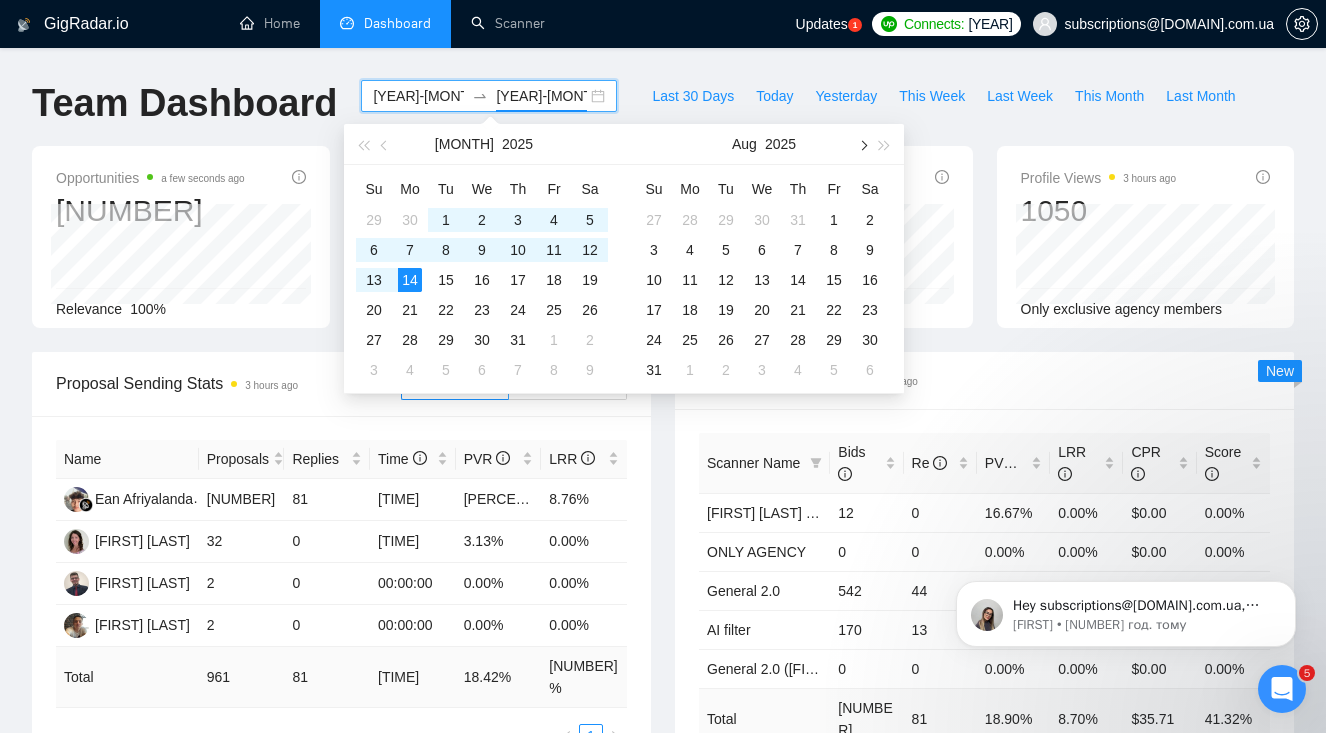 click at bounding box center [862, 145] 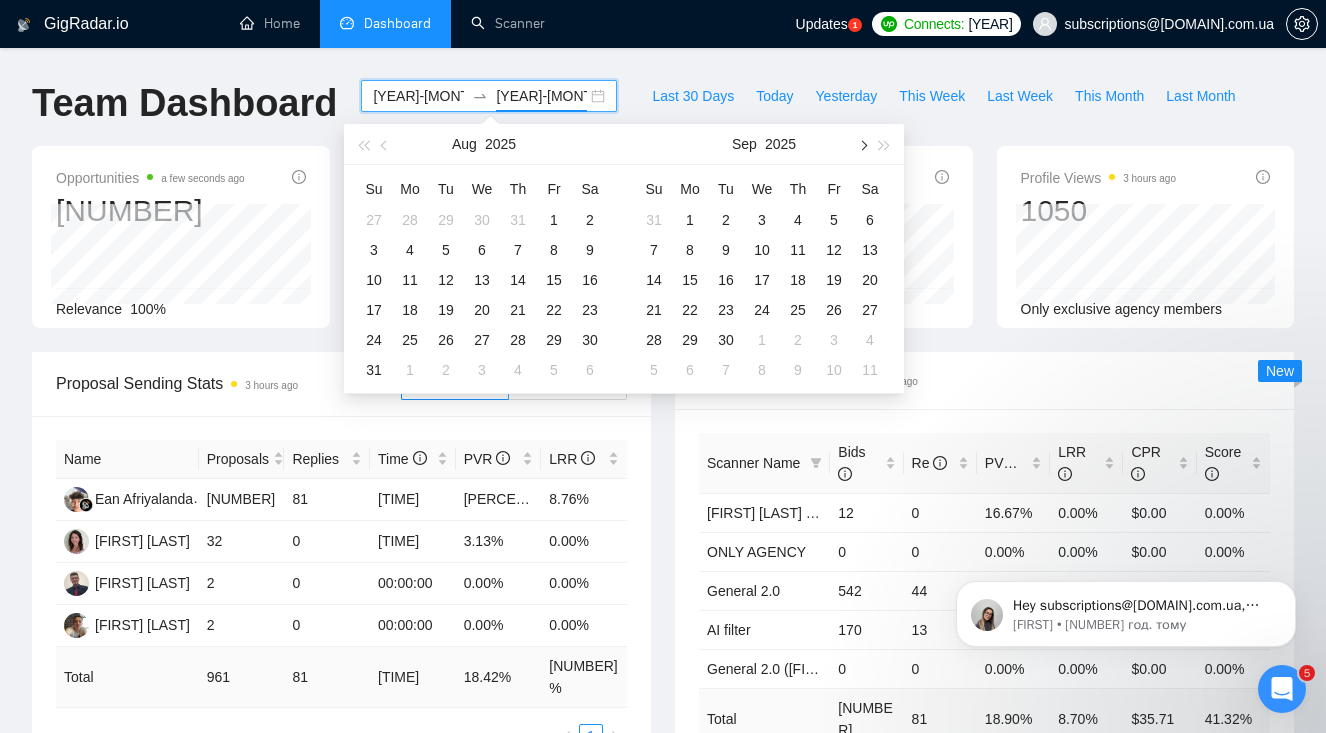 click at bounding box center (862, 145) 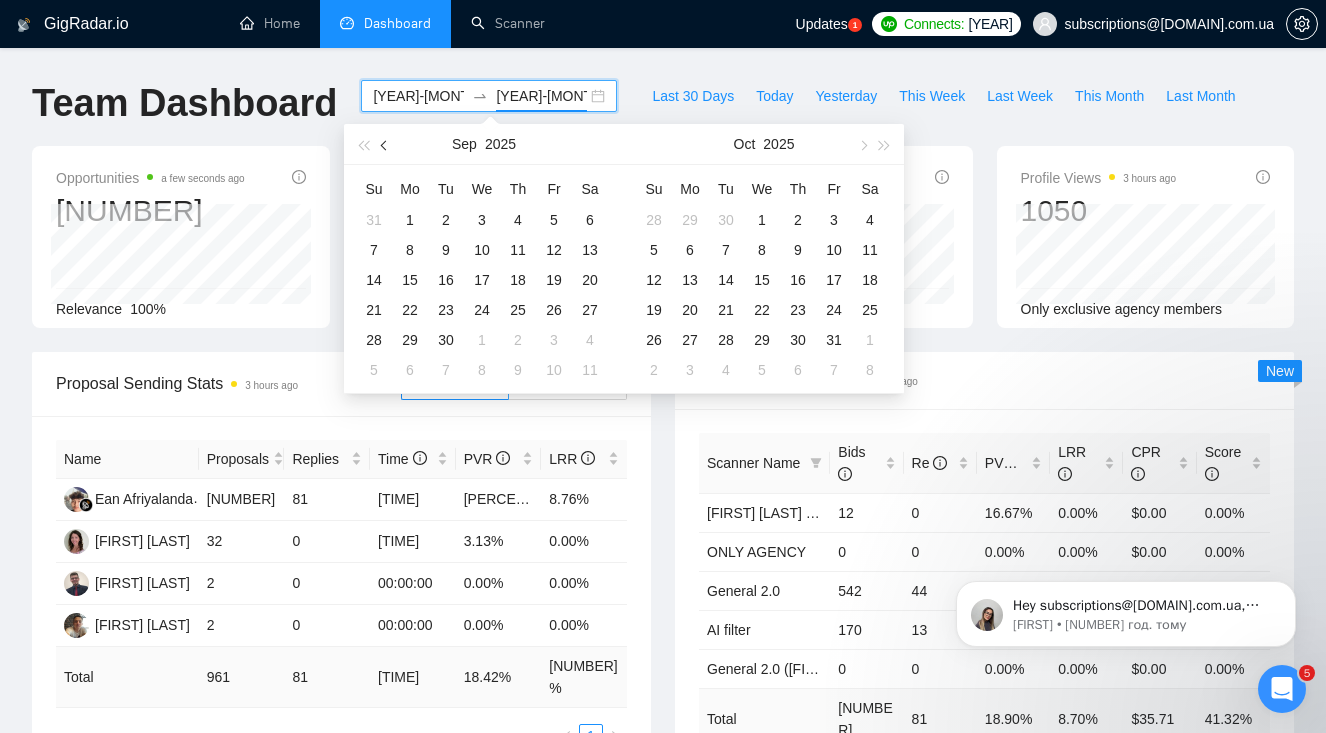 click at bounding box center (386, 145) 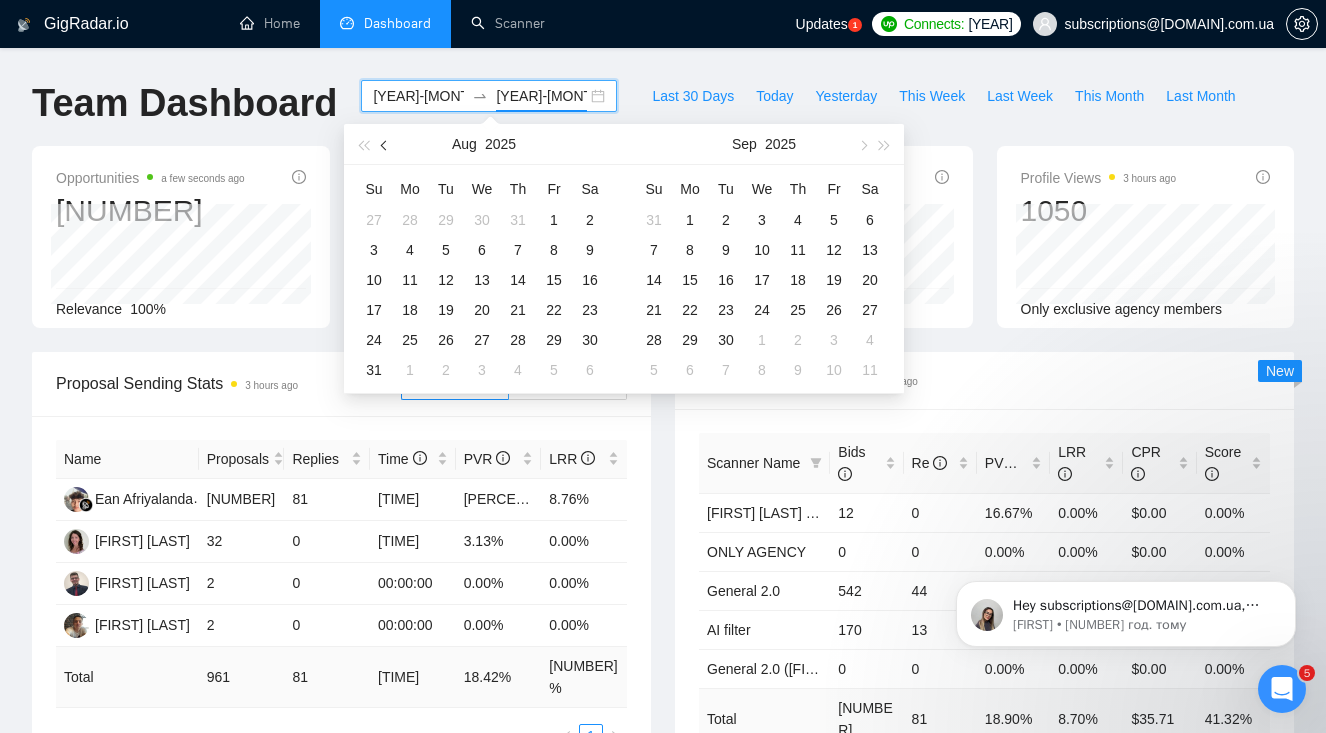 click at bounding box center (386, 145) 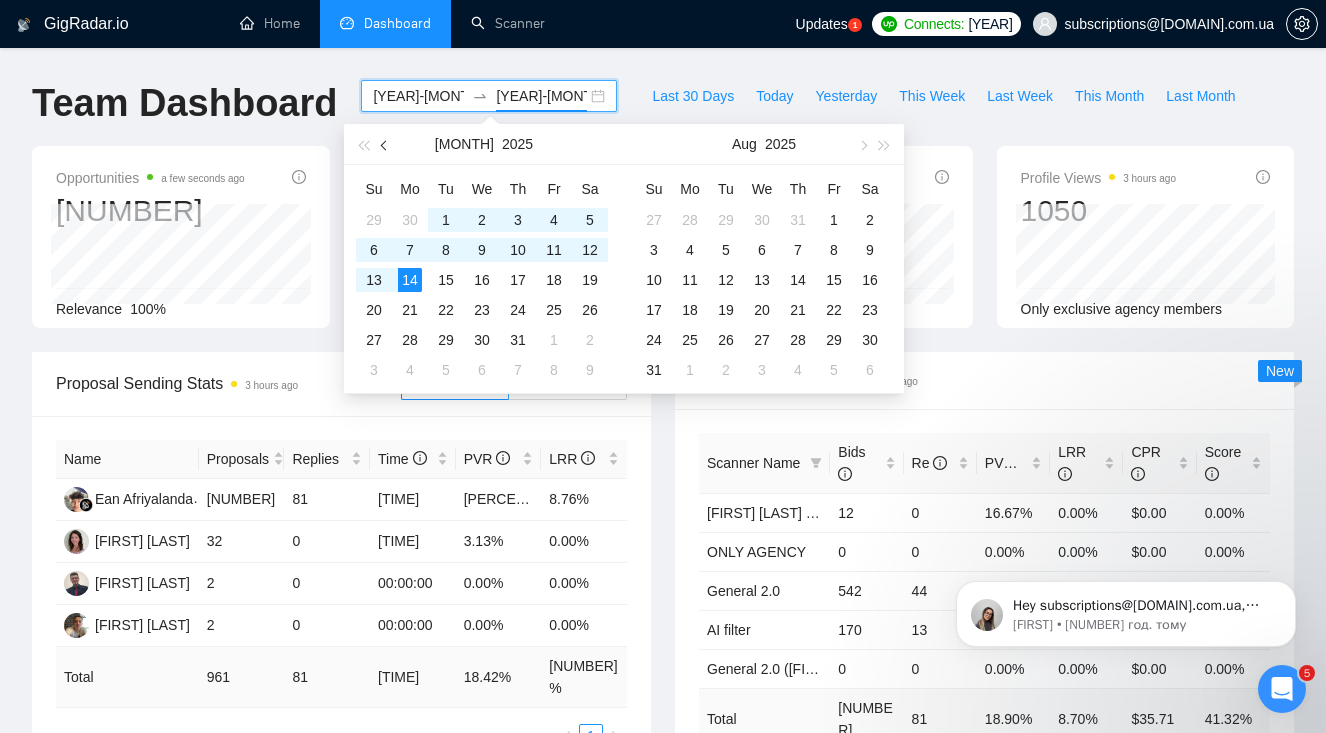 click at bounding box center [386, 145] 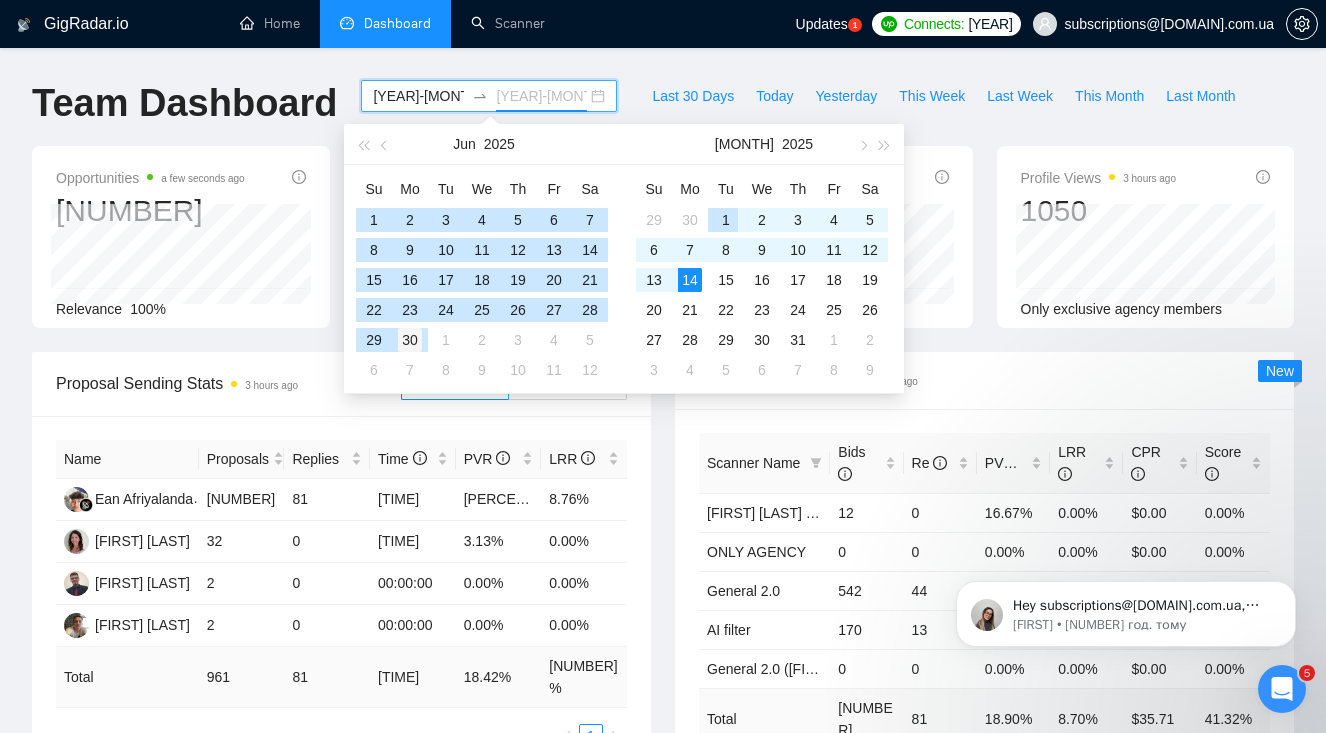 type on "[YEAR]-[MONTH]-[DAY]" 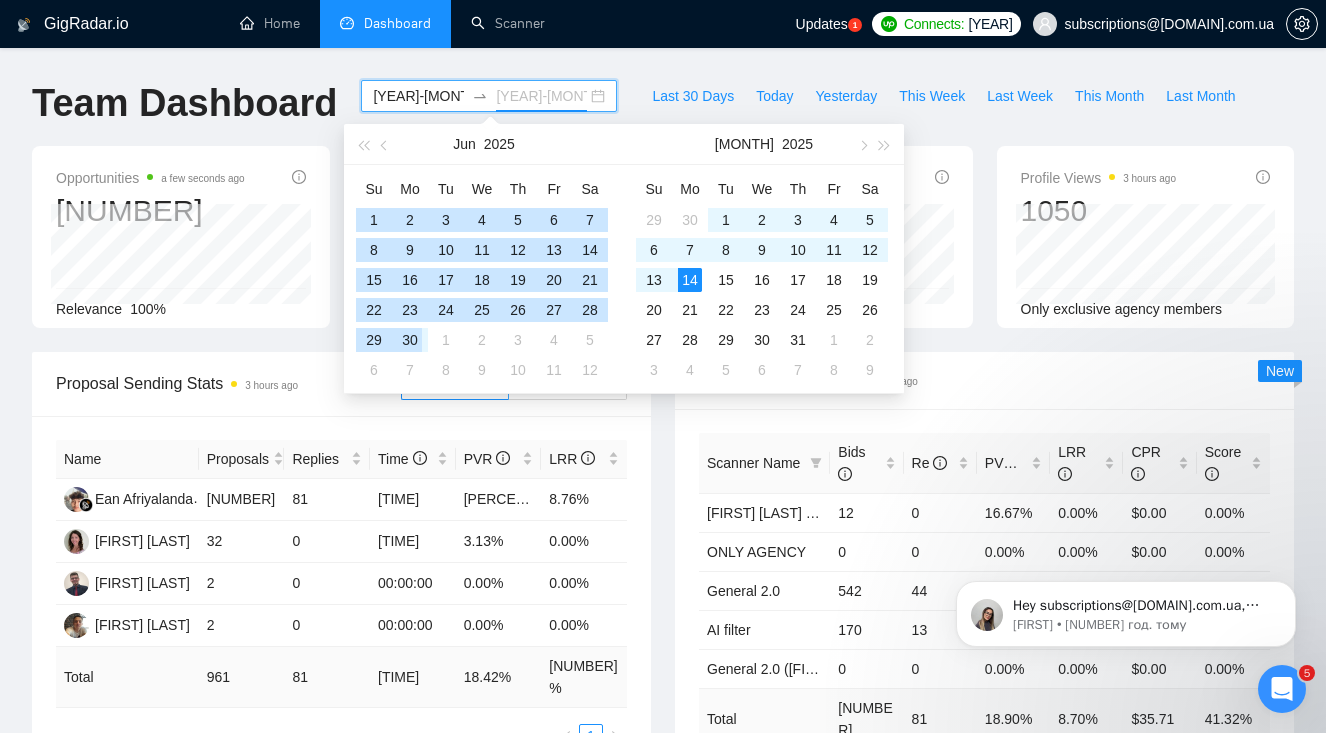 click on "30" at bounding box center (410, 340) 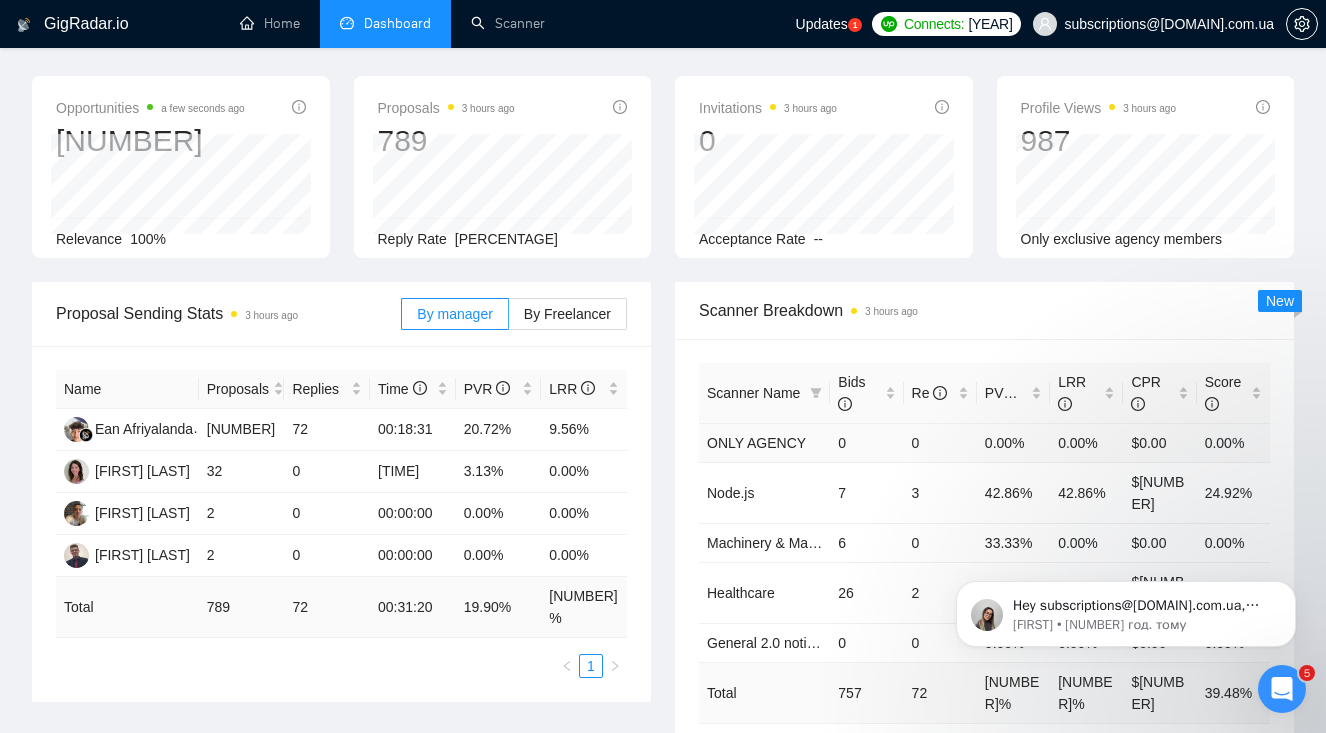 scroll, scrollTop: 68, scrollLeft: 0, axis: vertical 